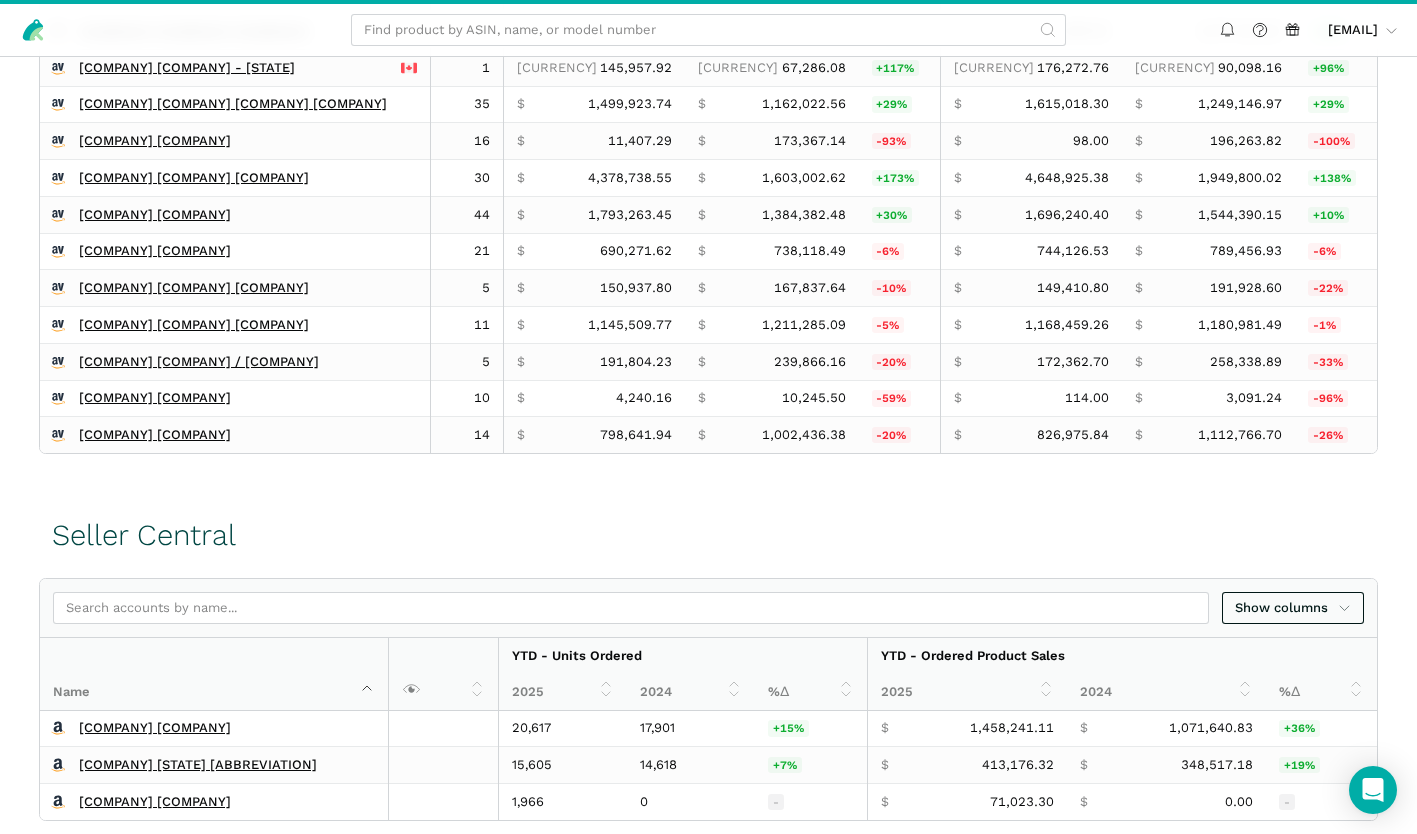 scroll, scrollTop: 837, scrollLeft: 0, axis: vertical 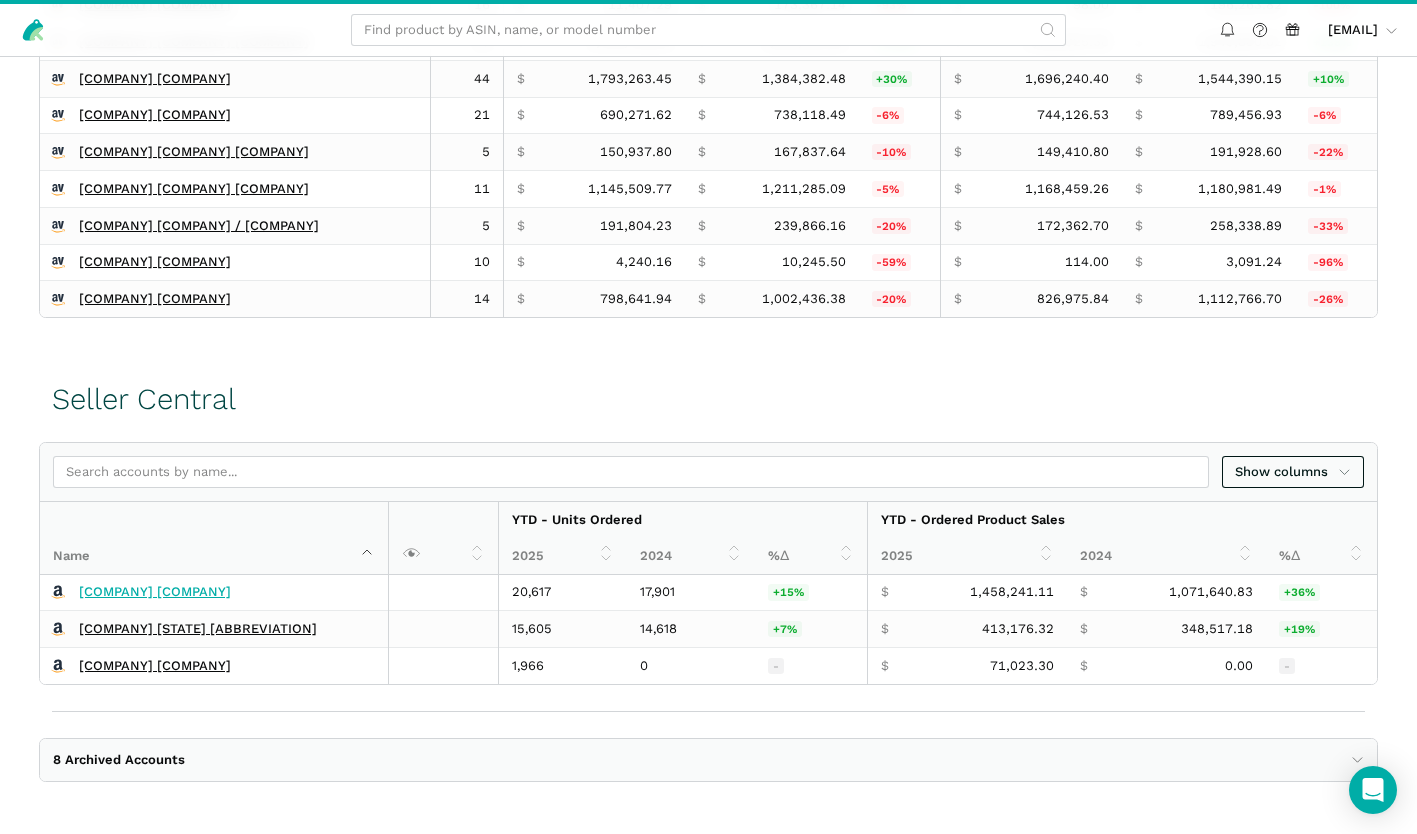click on "[COMPANY] [COMPANY]" at bounding box center (155, 592) 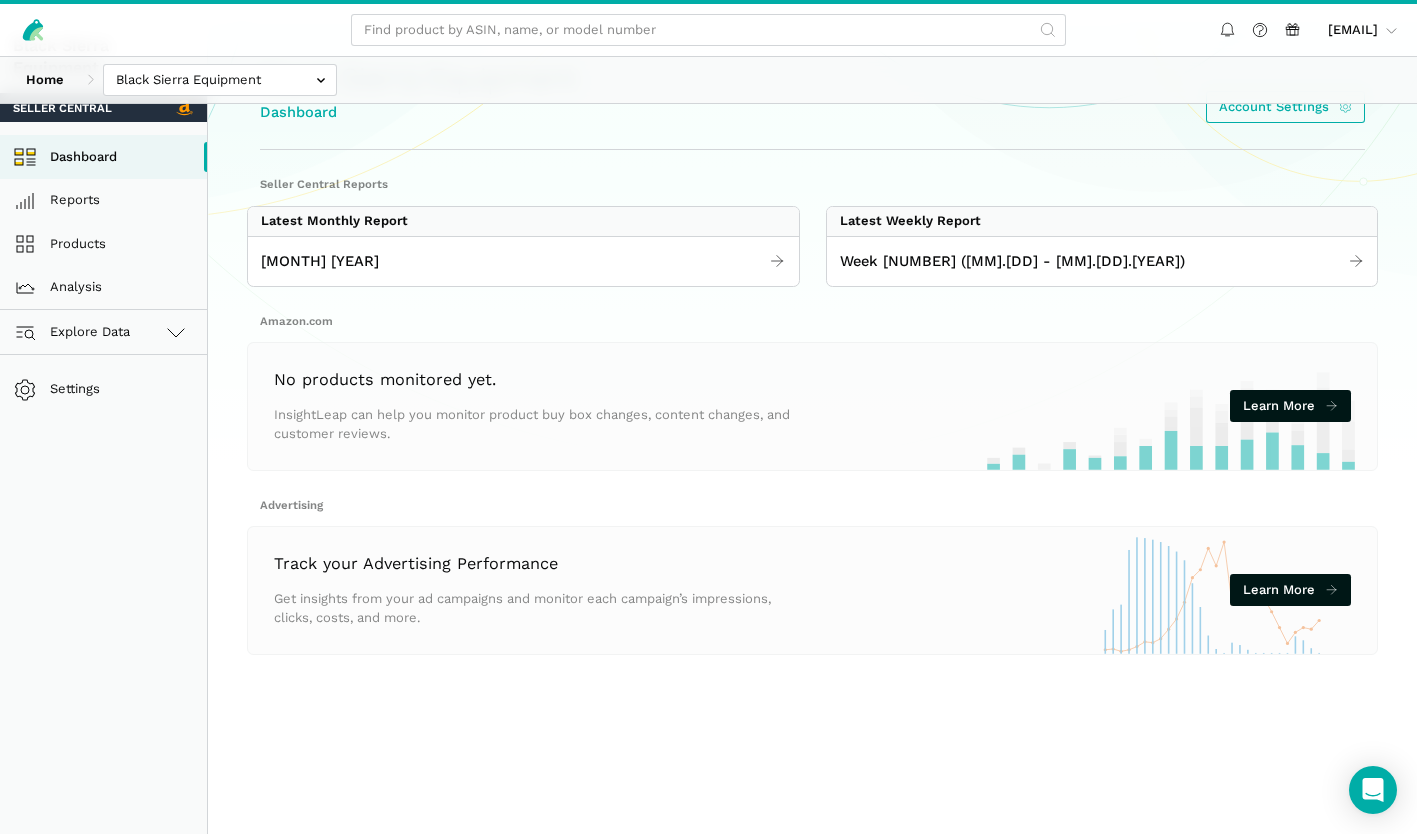scroll, scrollTop: 100, scrollLeft: 0, axis: vertical 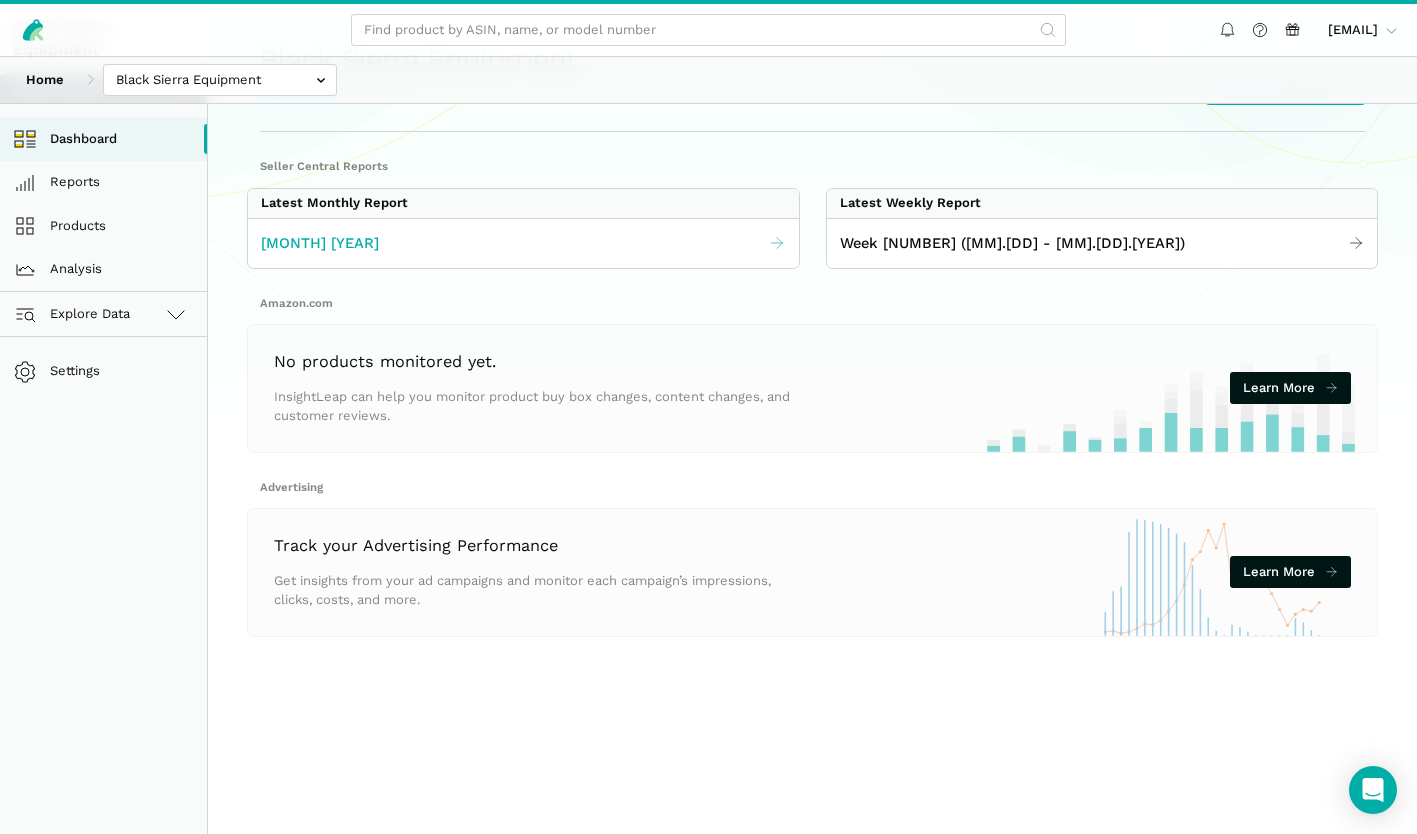 click on "July 2025" at bounding box center (523, 243) 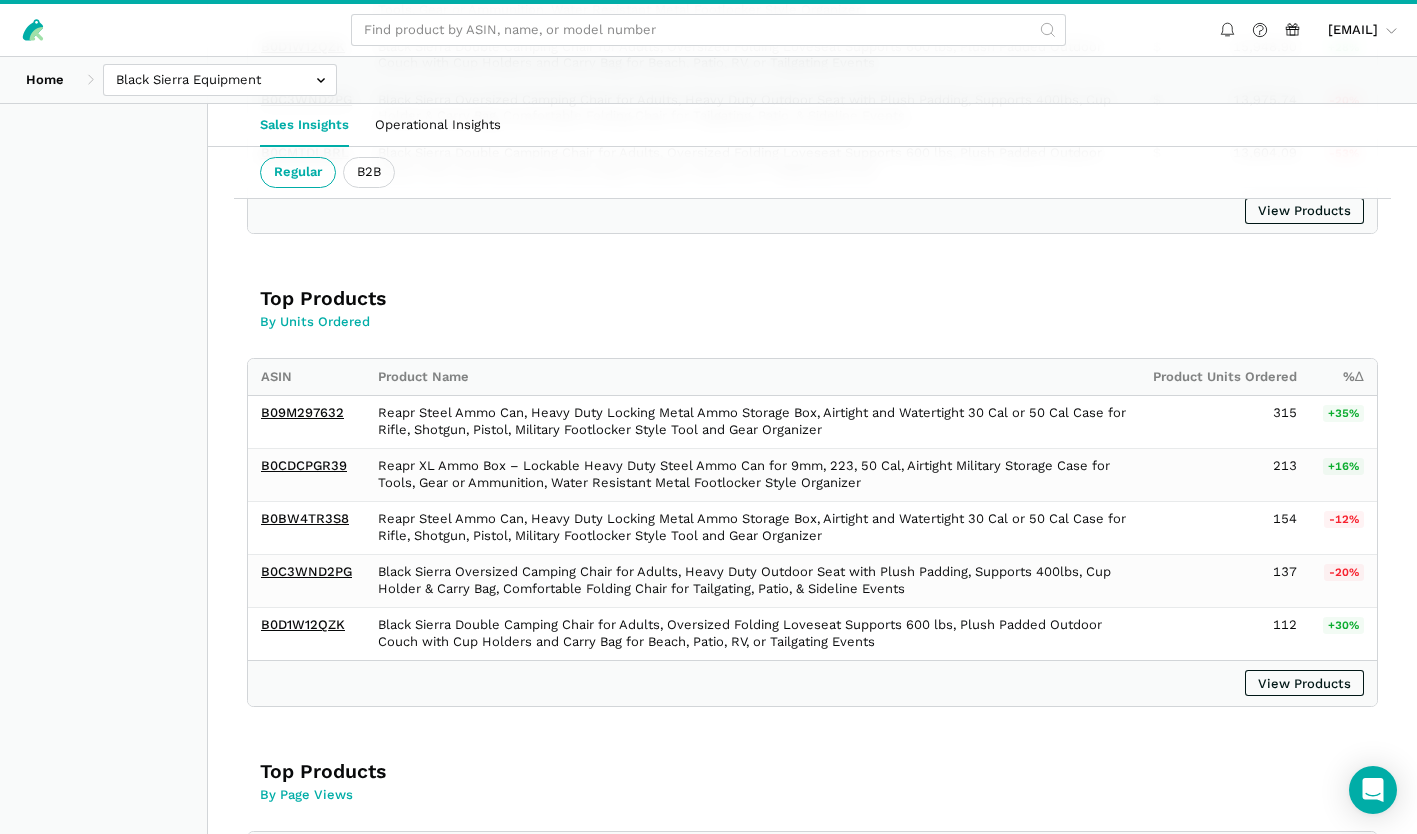 scroll, scrollTop: 700, scrollLeft: 0, axis: vertical 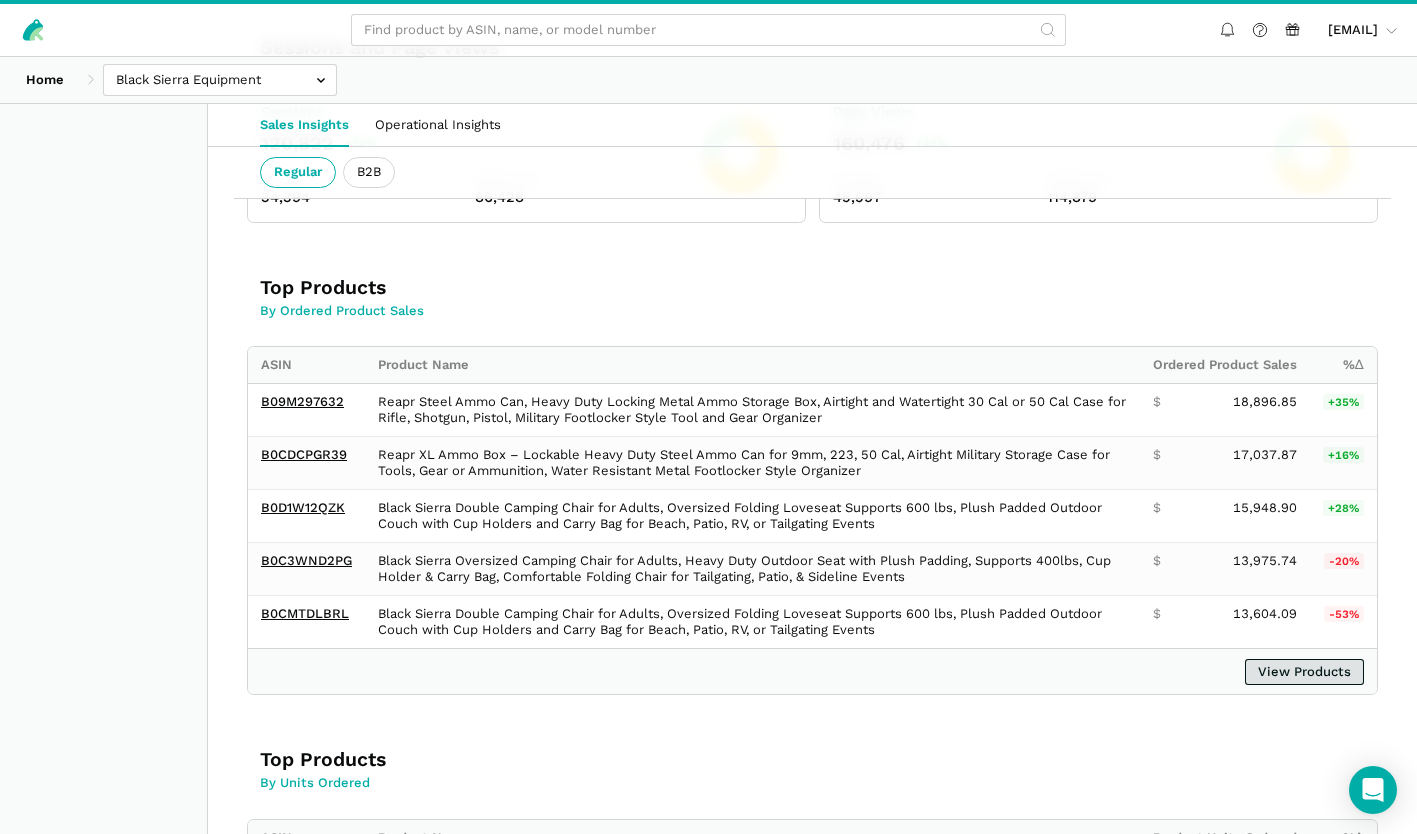 click on "View Products" at bounding box center [1304, 672] 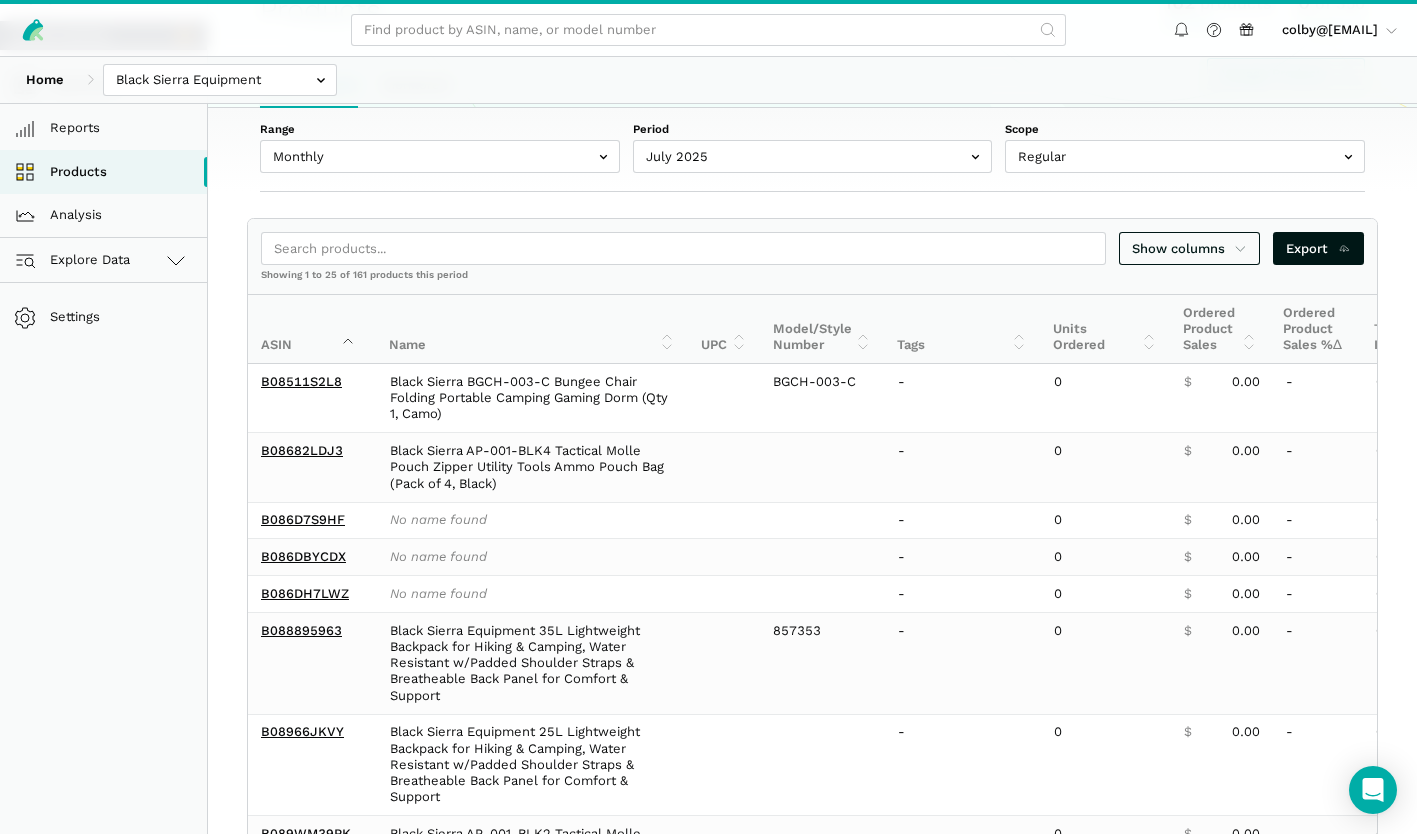 scroll, scrollTop: 200, scrollLeft: 0, axis: vertical 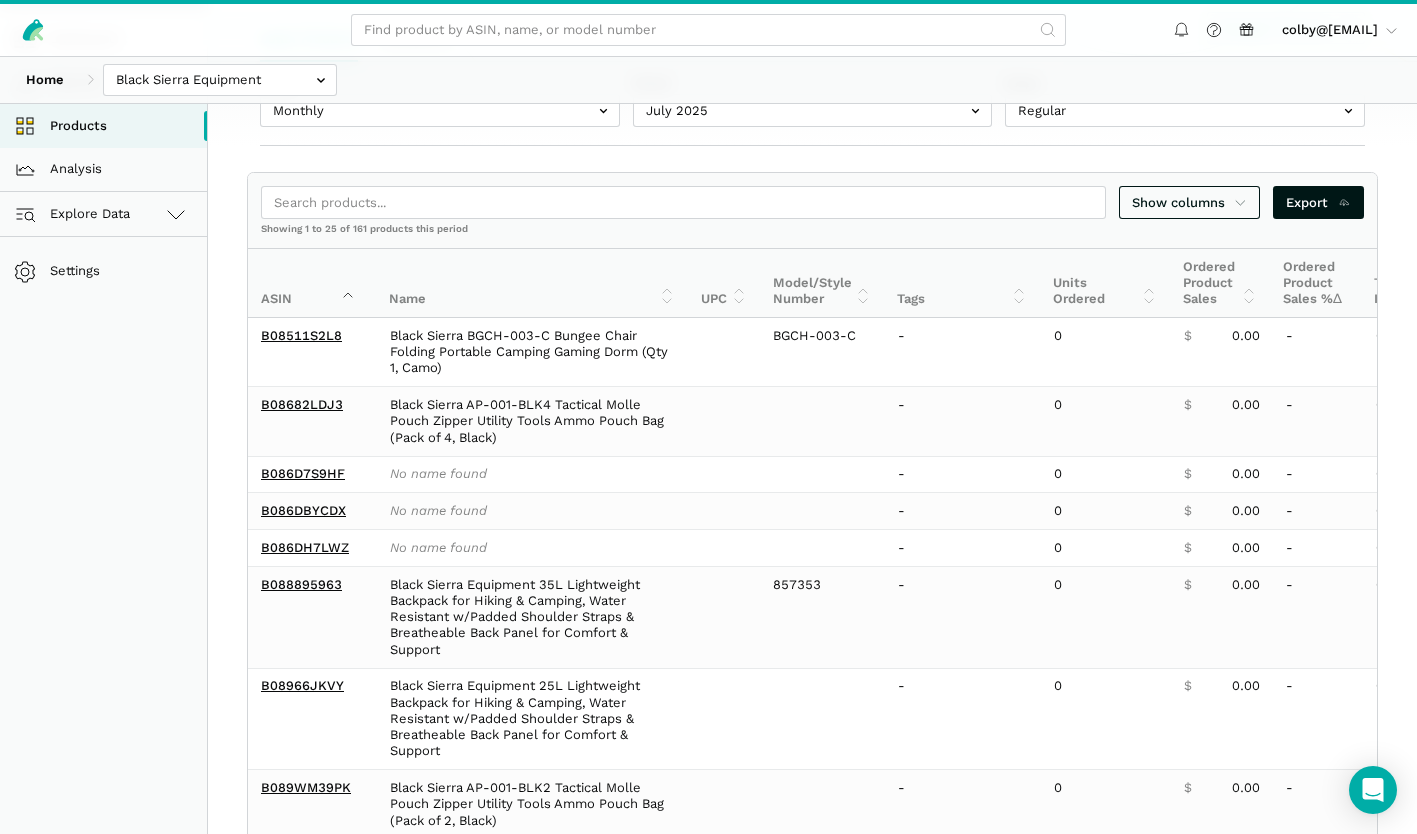 click on "Ordered Product Sales" at bounding box center (1220, 283) 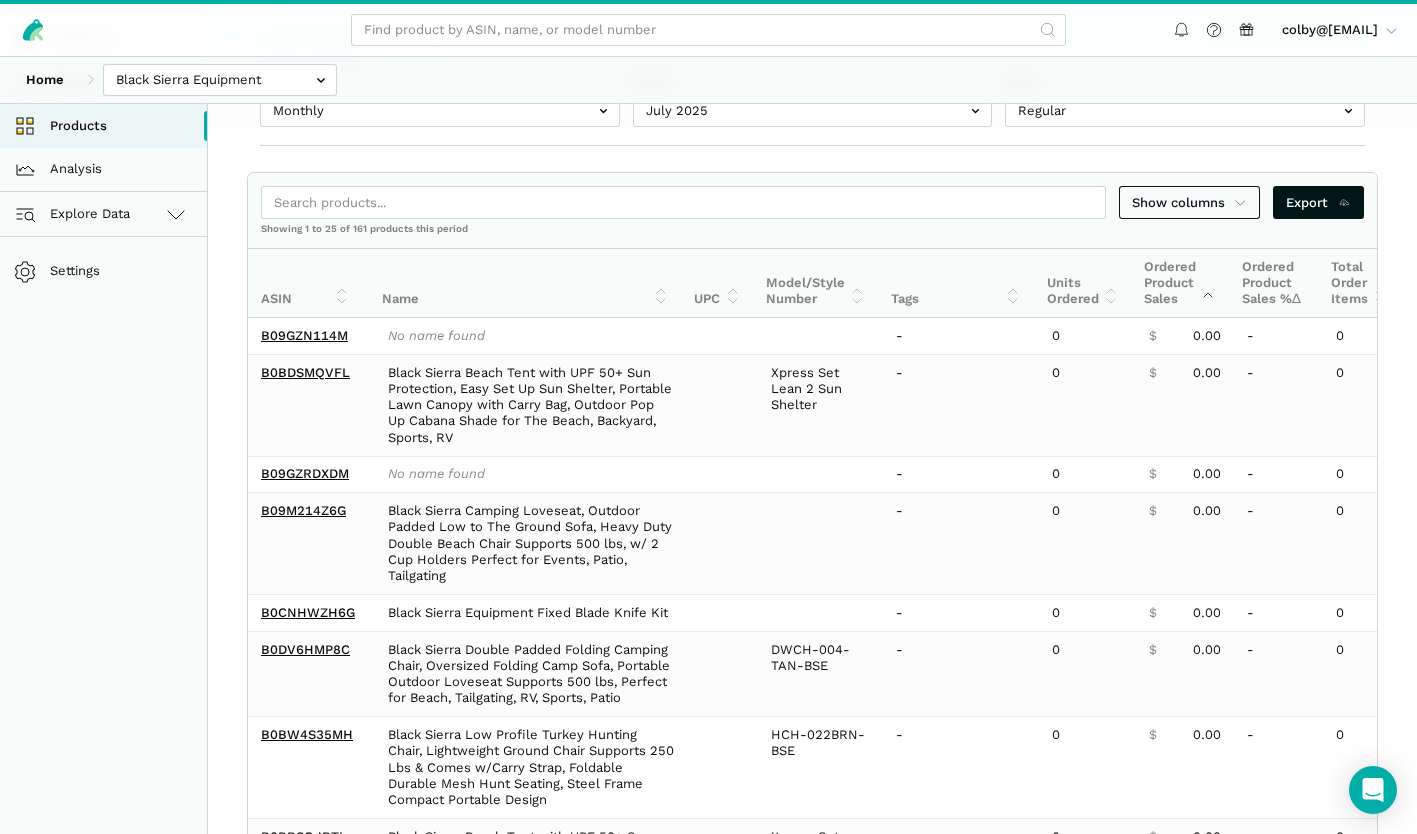click on "Ordered Product Sales" at bounding box center (1180, 283) 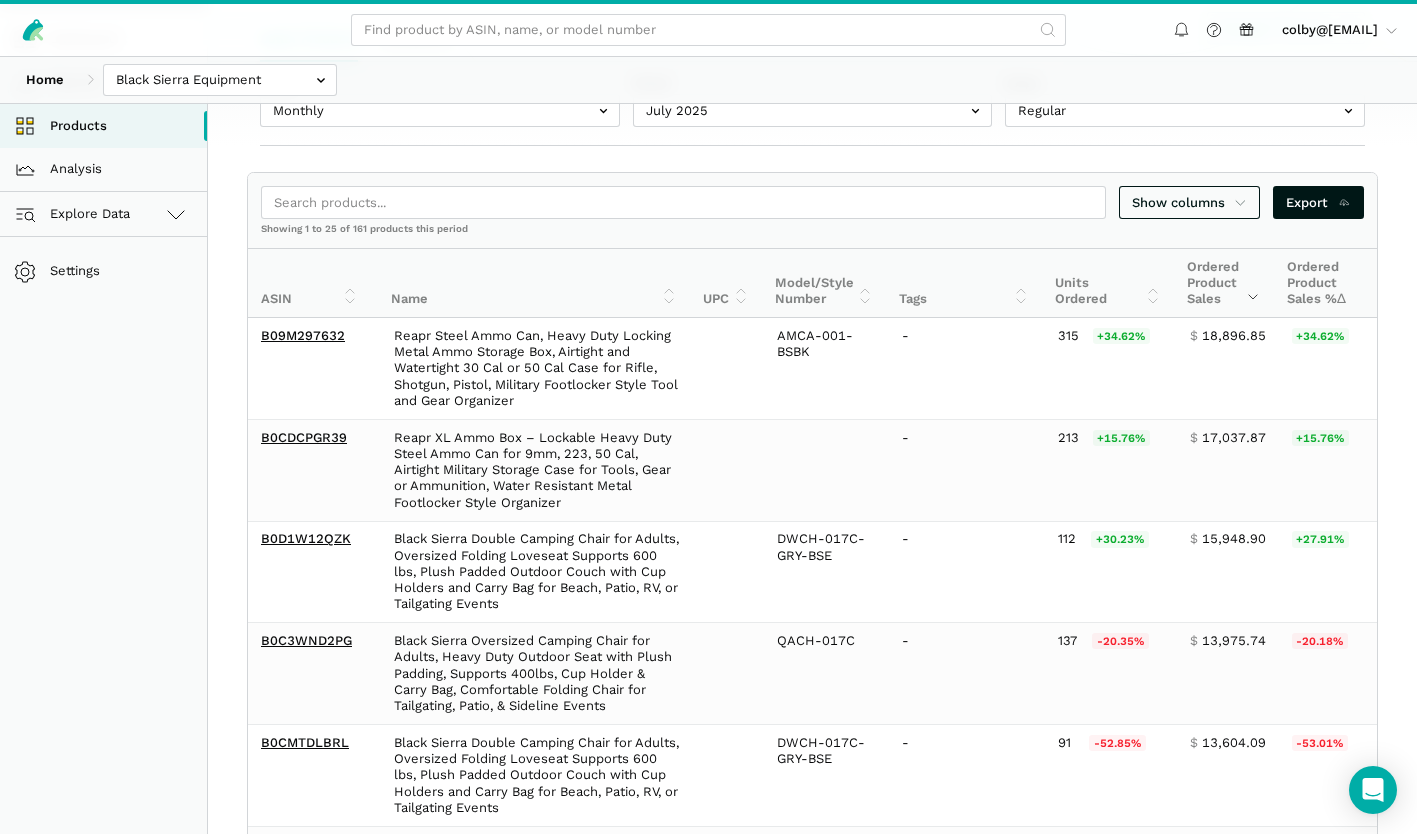 scroll, scrollTop: 0, scrollLeft: 4, axis: horizontal 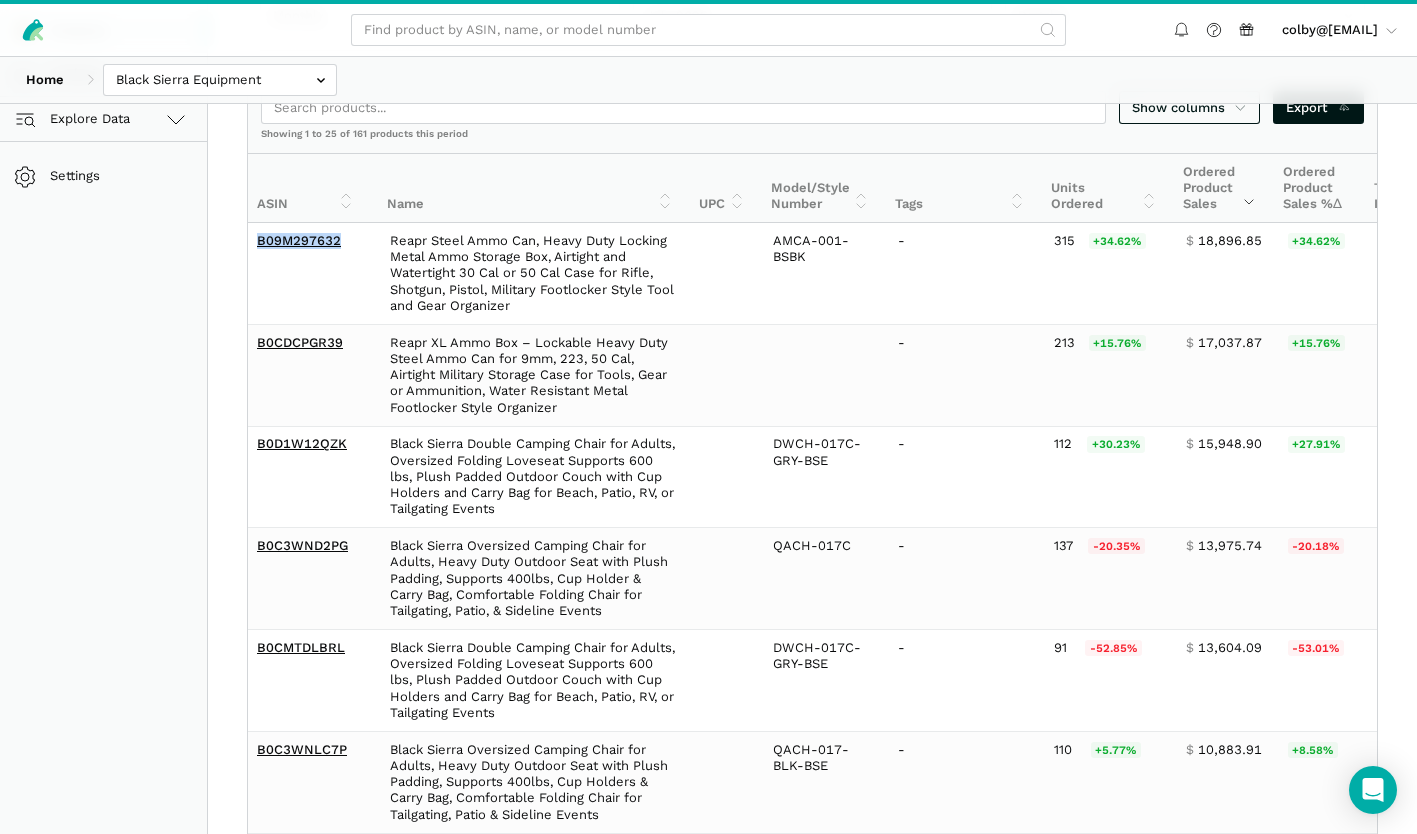 drag, startPoint x: 348, startPoint y: 235, endPoint x: 259, endPoint y: 246, distance: 89.6772 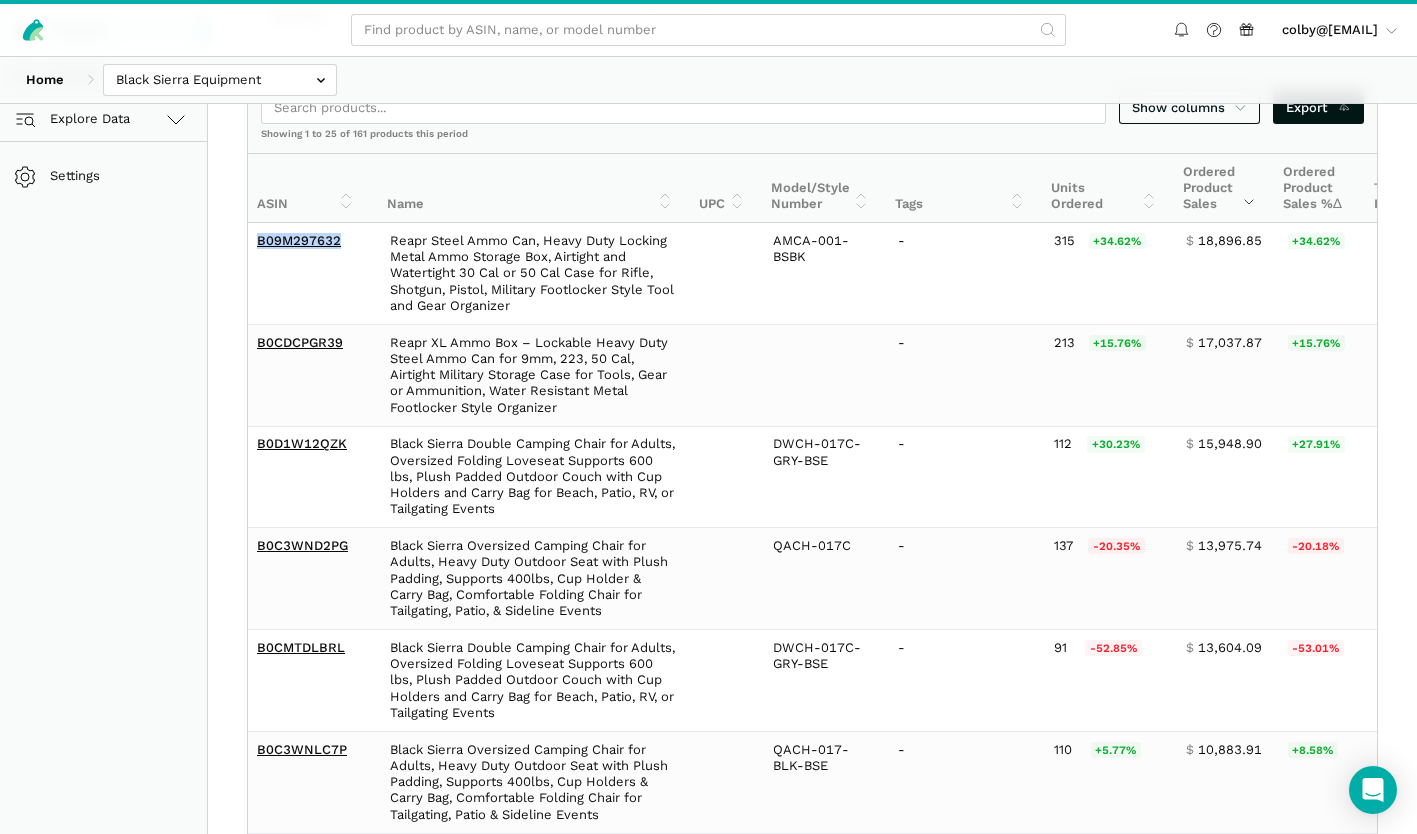 copy on "B09M297632" 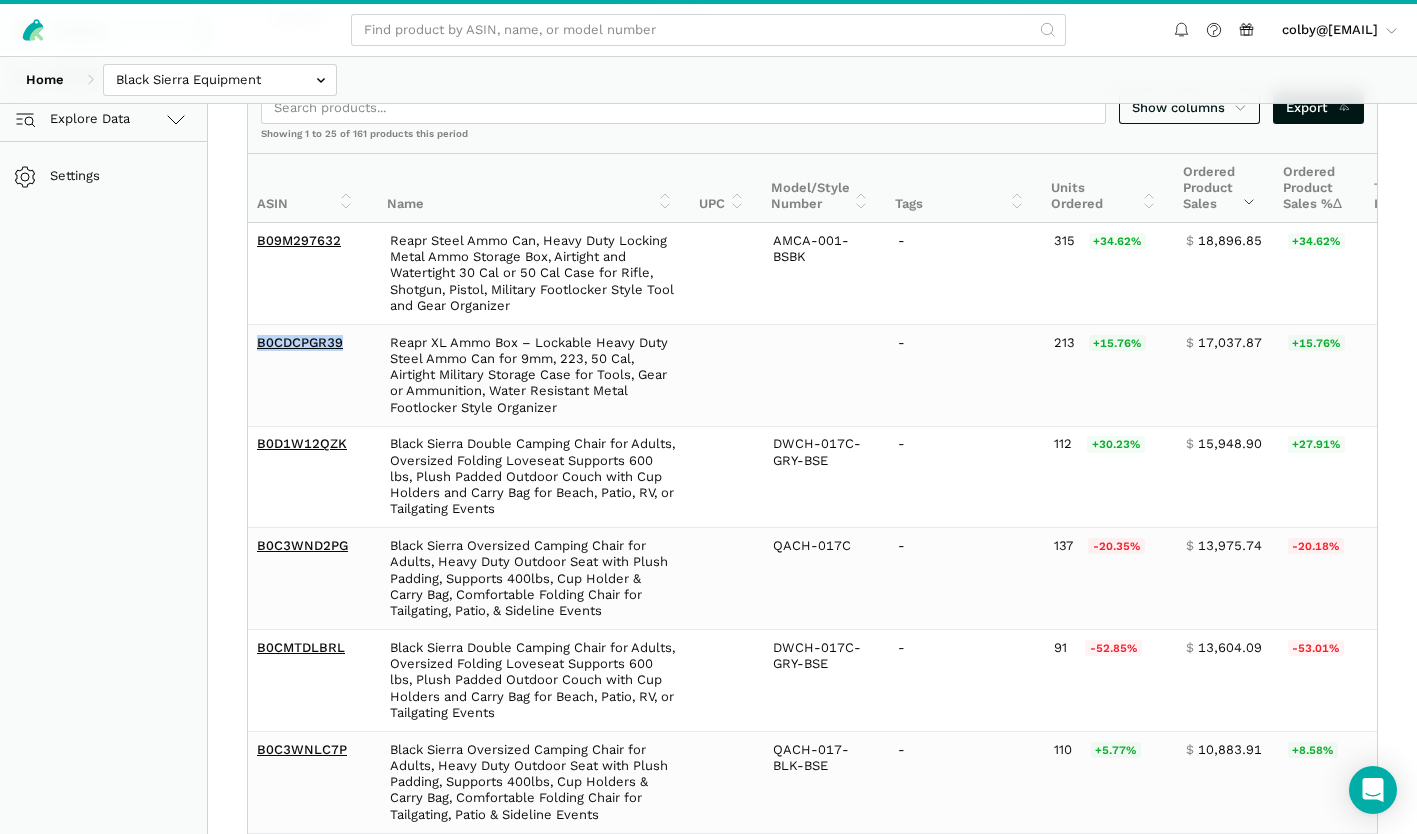 scroll, scrollTop: 0, scrollLeft: 0, axis: both 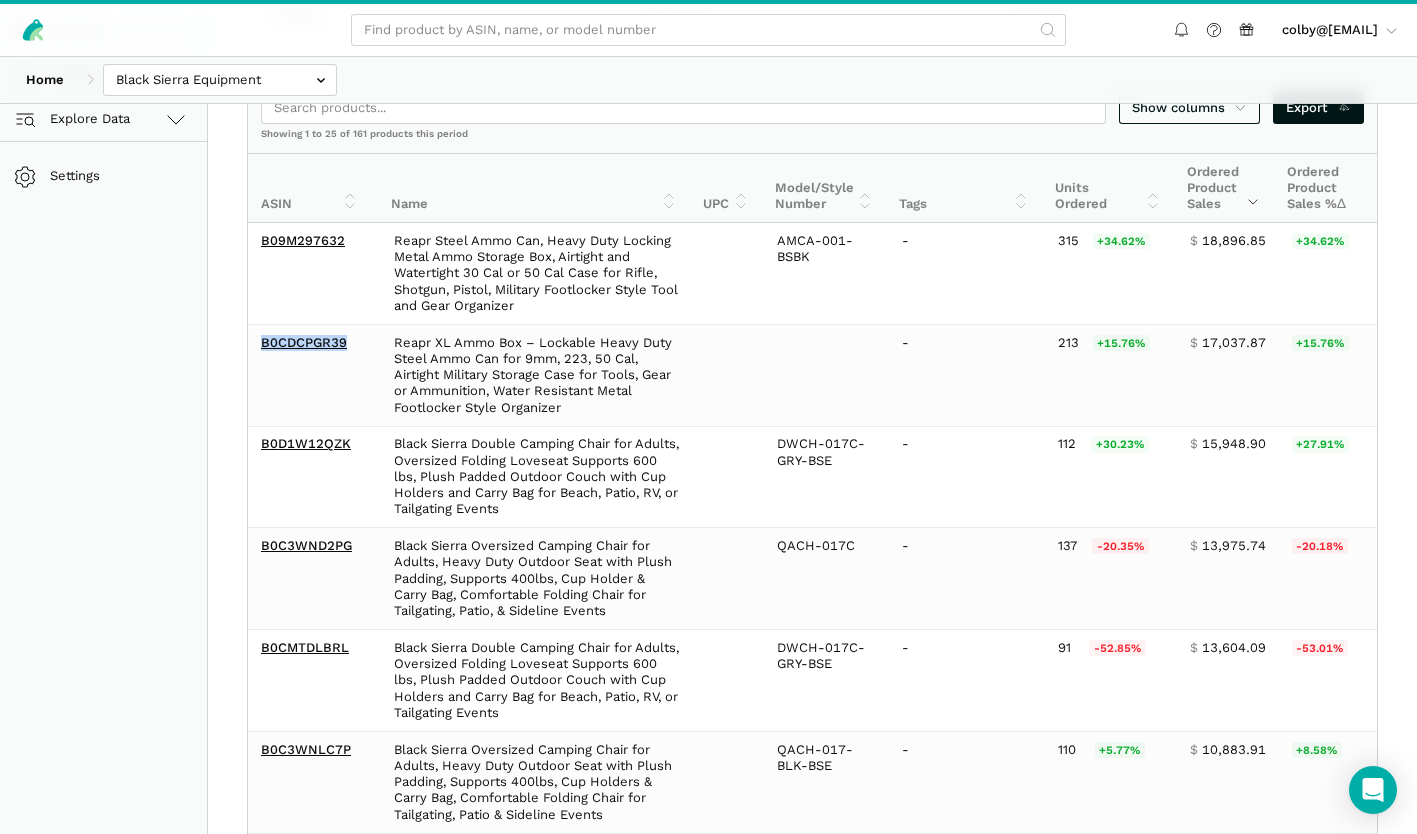 drag, startPoint x: 363, startPoint y: 344, endPoint x: 252, endPoint y: 345, distance: 111.0045 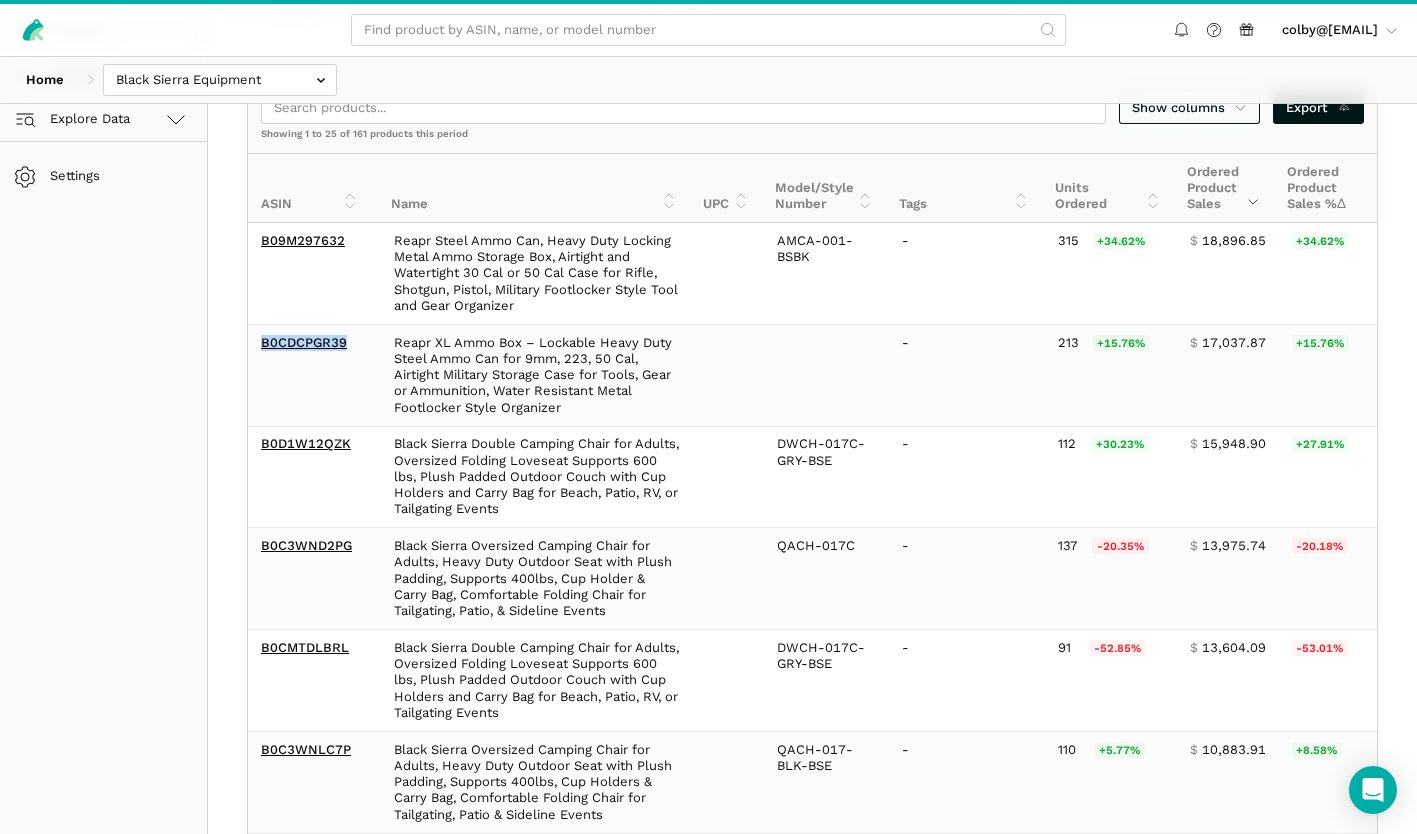 click on "B0CDCPGR39" at bounding box center (311, 375) 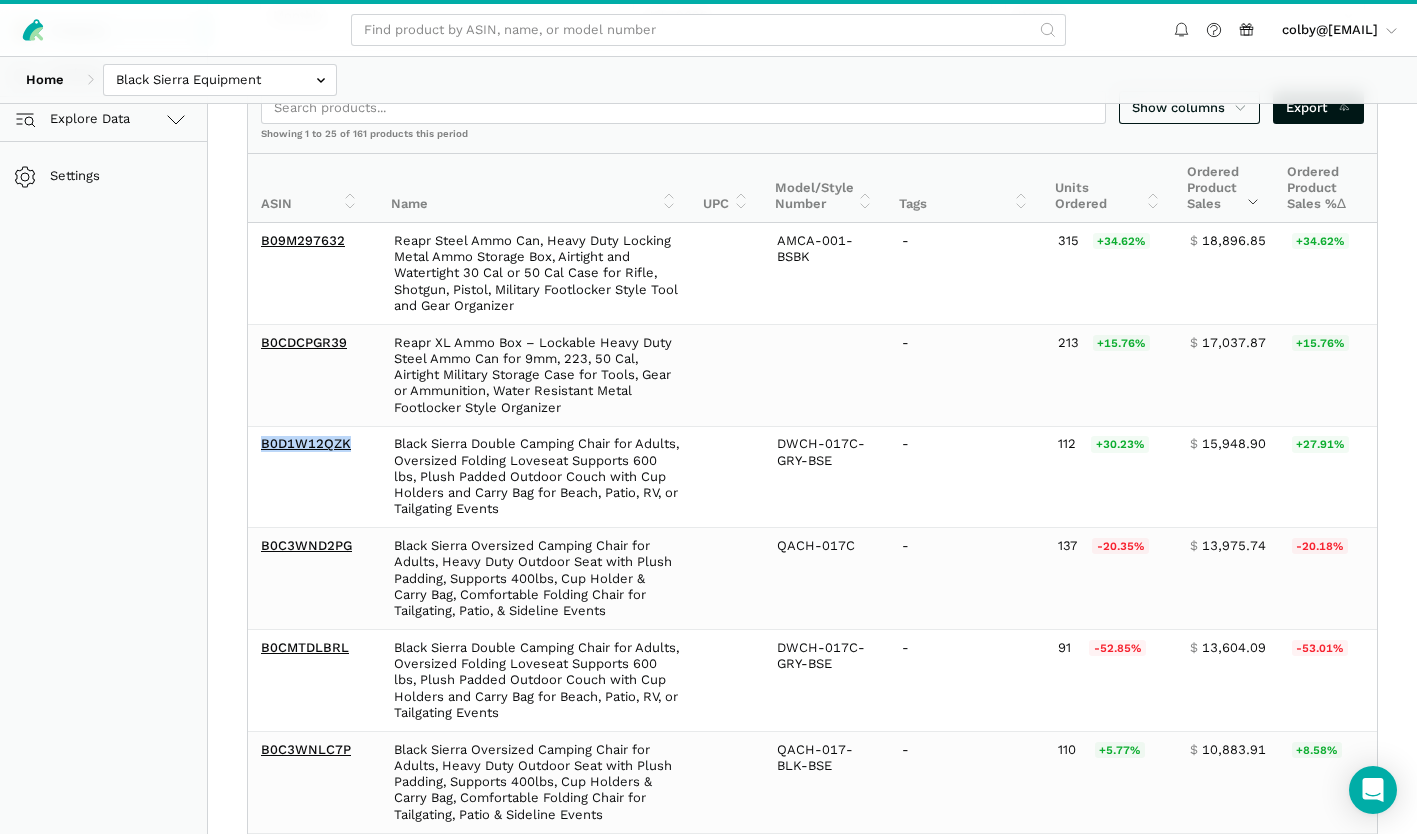 drag, startPoint x: 253, startPoint y: 439, endPoint x: 354, endPoint y: 439, distance: 101 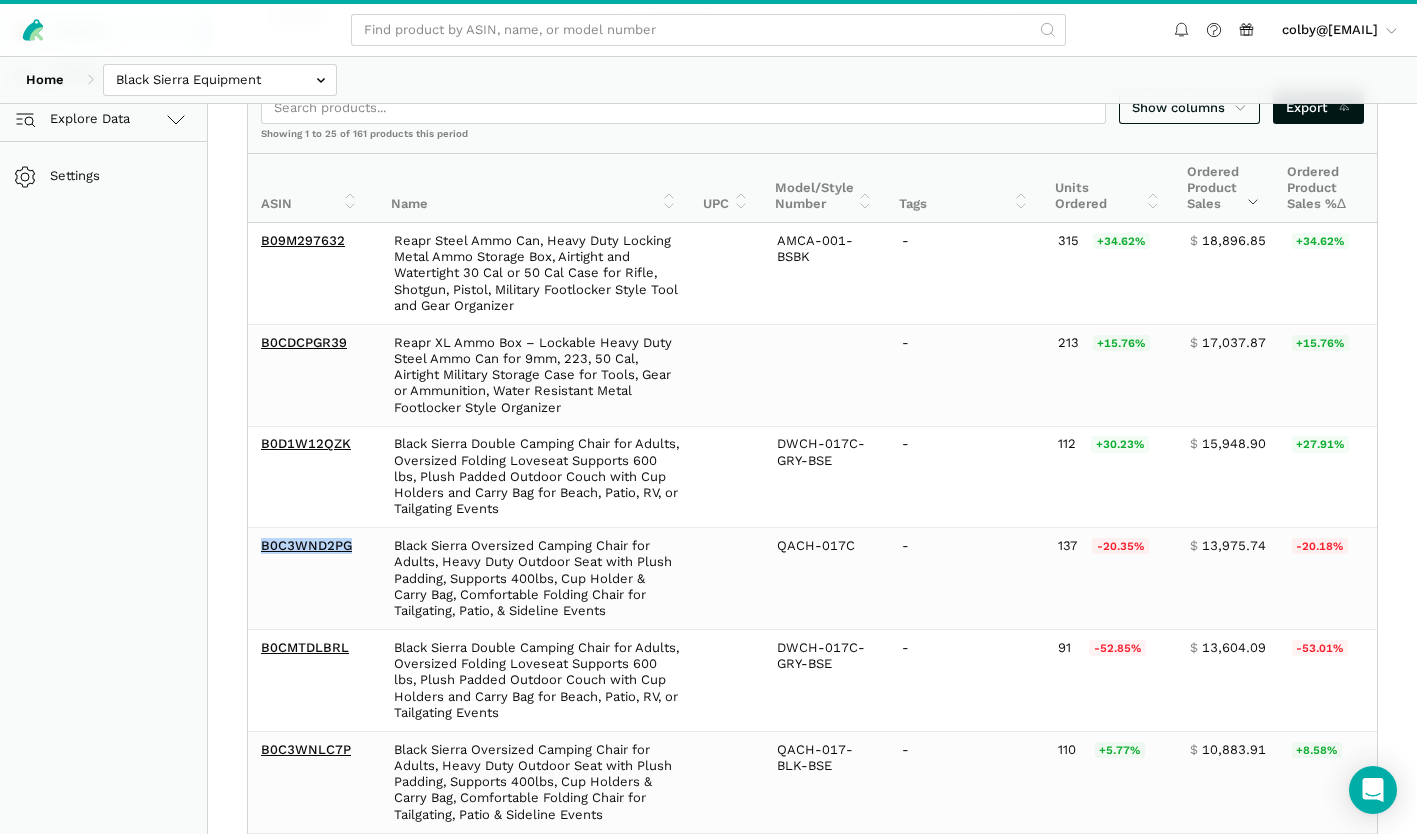 drag, startPoint x: 258, startPoint y: 539, endPoint x: 375, endPoint y: 544, distance: 117.10679 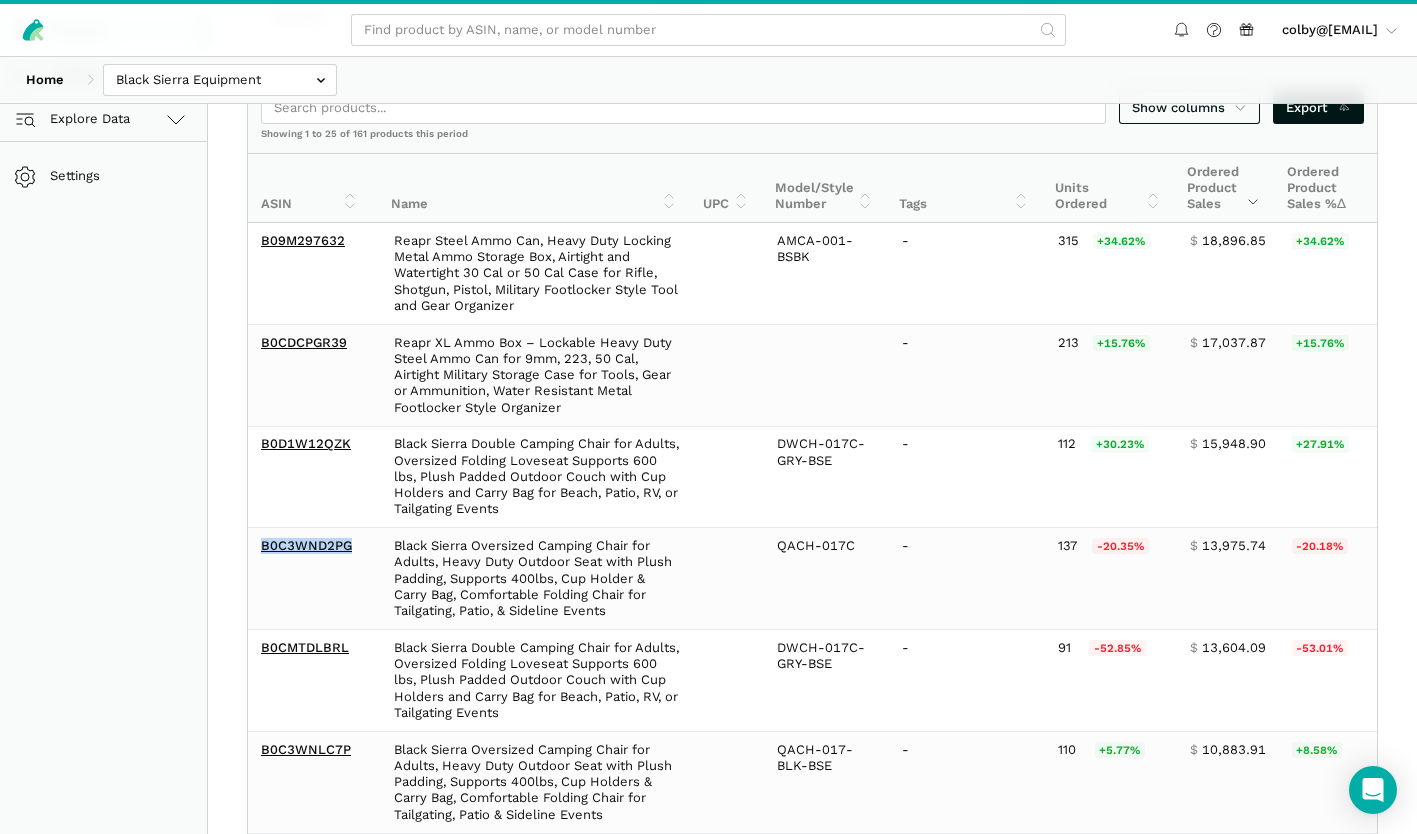 click on "B0C3WND2PG Black Sierra Oversized Camping Chair for Adults, Heavy Duty Outdoor Seat with Plush Padding, Supports 400lbs, Cup Holder & Carry Bag, Comfortable Folding Chair for Tailgating, Patio, & Sideline Events QACH-017C -
137
-20.35%
$
13,975.74
-20.18%
114
-20.28%
99.29% 2.09%
6,568
5.44%
4.77%
5.70%
8,598
5.36%
4.65%" at bounding box center (1132, 579) 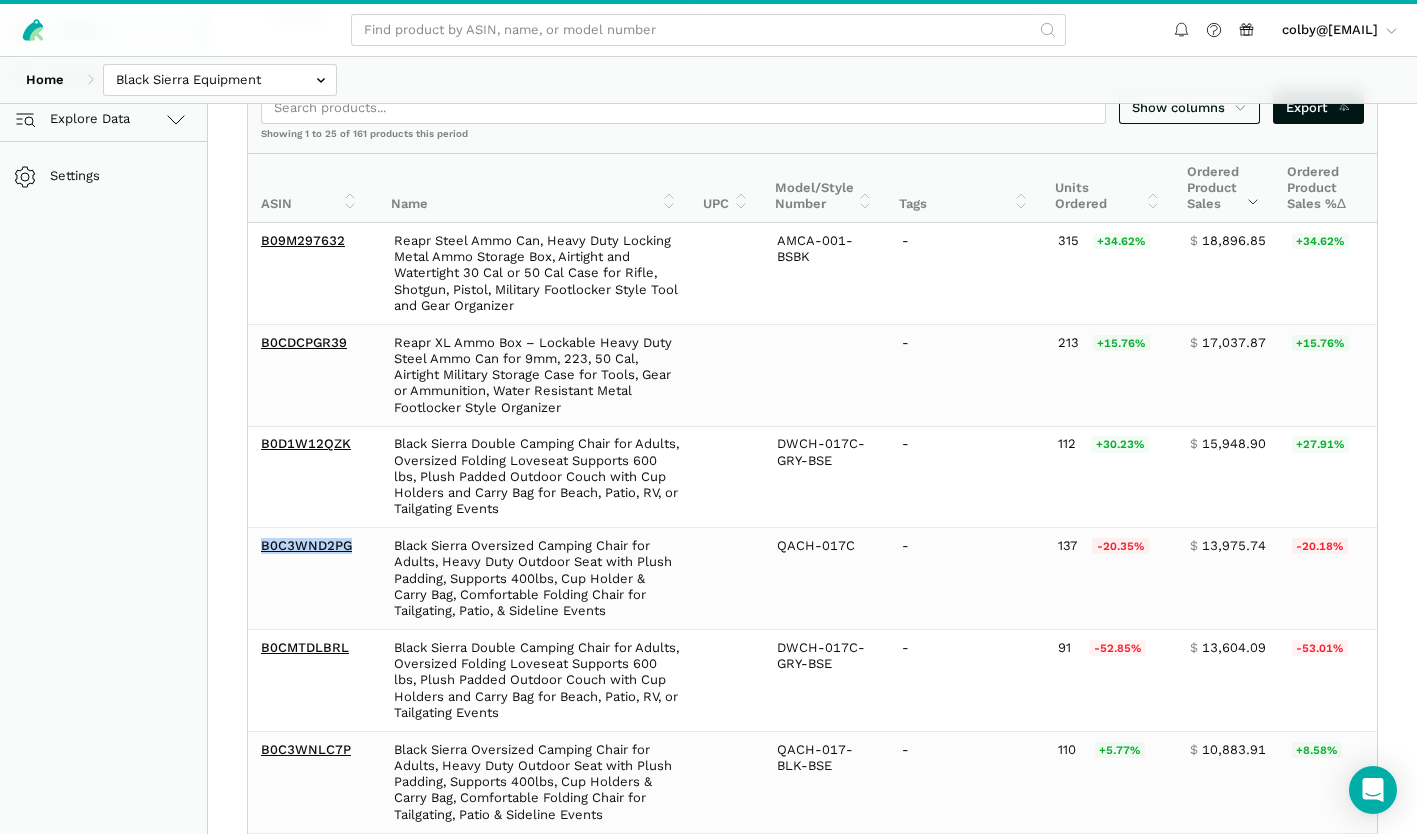 copy on "B0C3WND2PG" 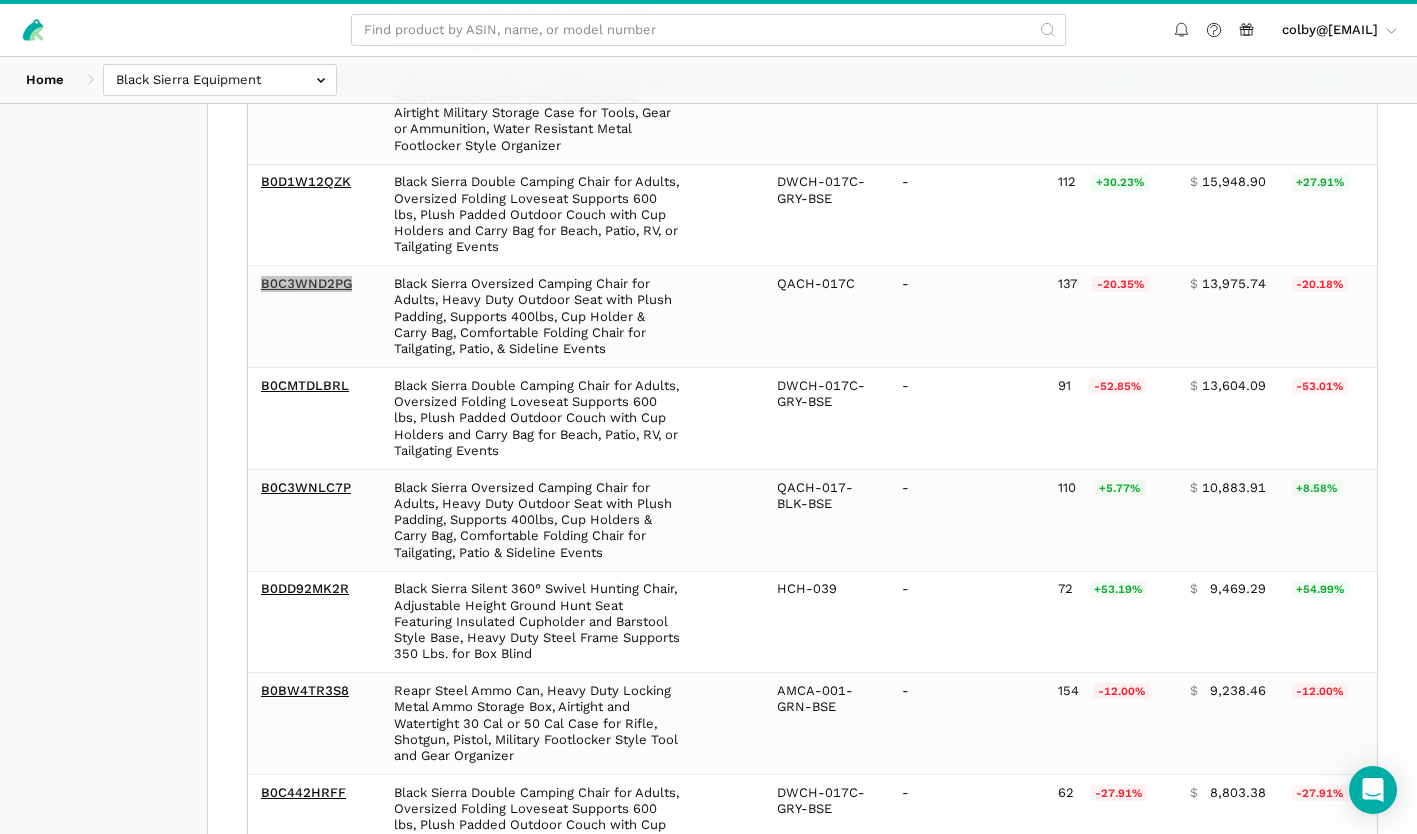 scroll, scrollTop: 595, scrollLeft: 0, axis: vertical 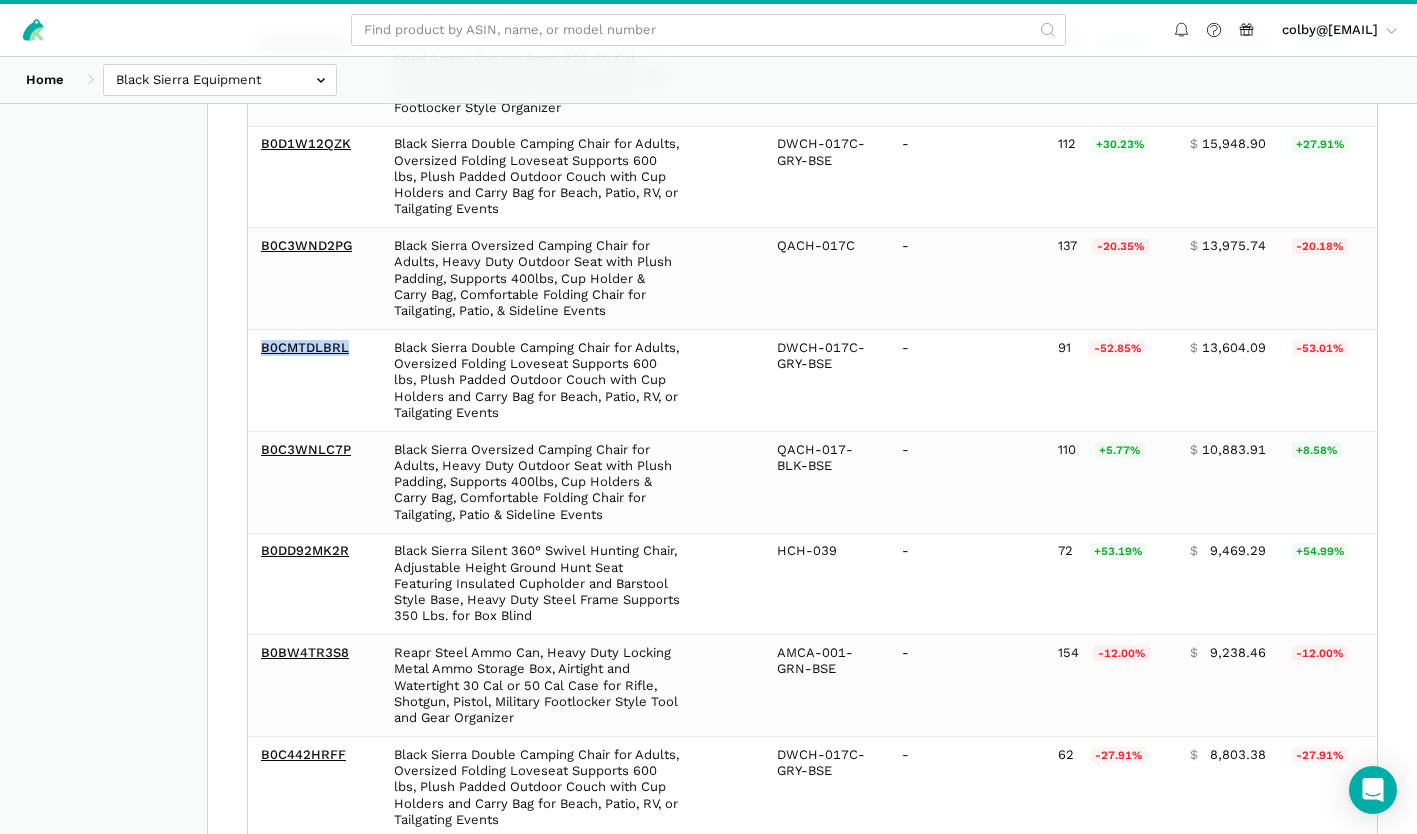 drag, startPoint x: 258, startPoint y: 342, endPoint x: 371, endPoint y: 358, distance: 114.12712 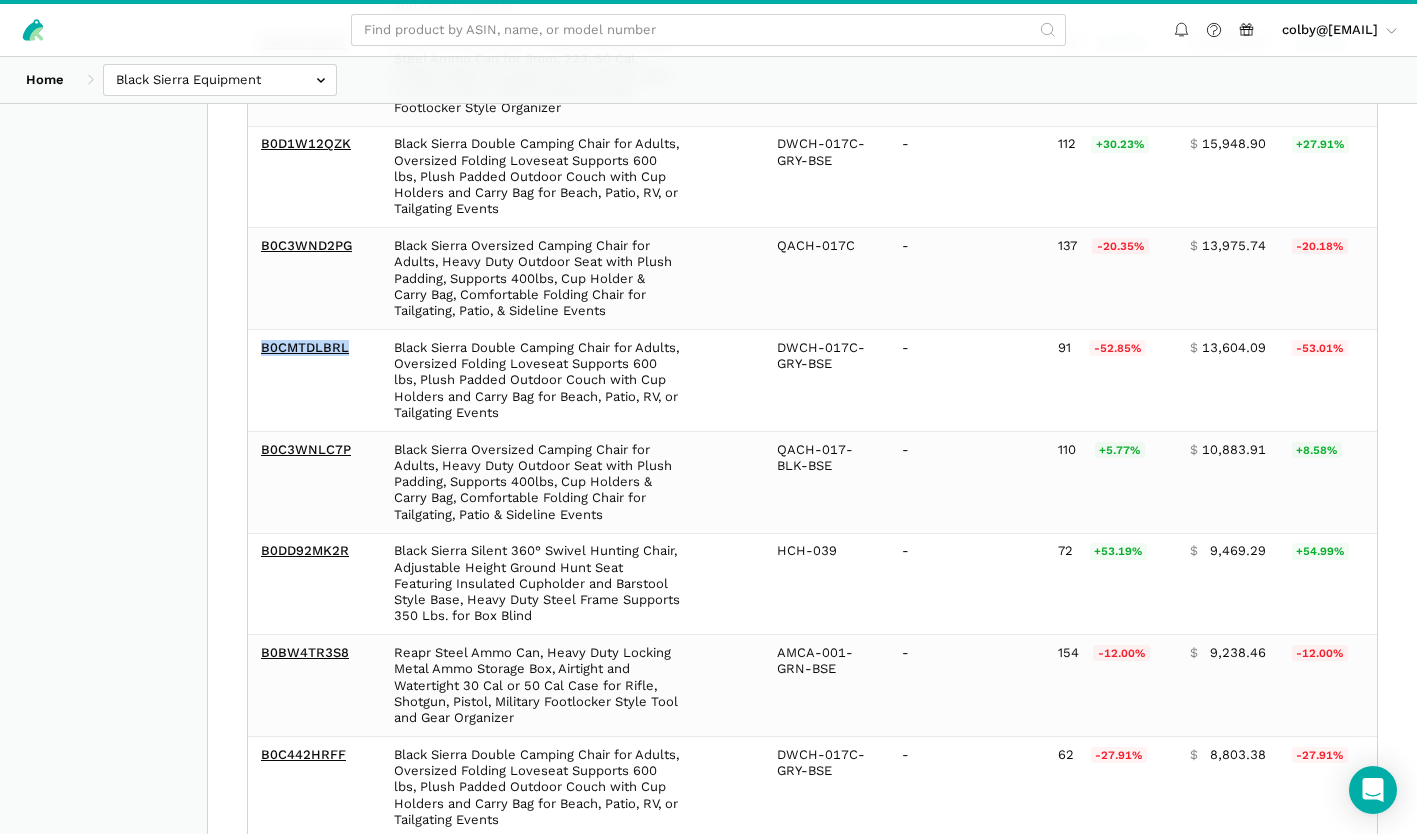 click on "B0CMTDLBRL Black Sierra Double Camping Chair for Adults, Oversized Folding Loveseat Supports 600 lbs, Plush Padded Outdoor Couch with Cup Holders and Carry Bag for Beach, Patio, RV, or Tailgating Events DWCH-017C-GRY-BSE -
91
-52.85%
$
13,604.09
-53.01%
89
-53.40%
98.23% 0.61%
14,981
12.40%
6.45%
14.77%
17,868
11.13%
5.84%" at bounding box center (1132, 381) 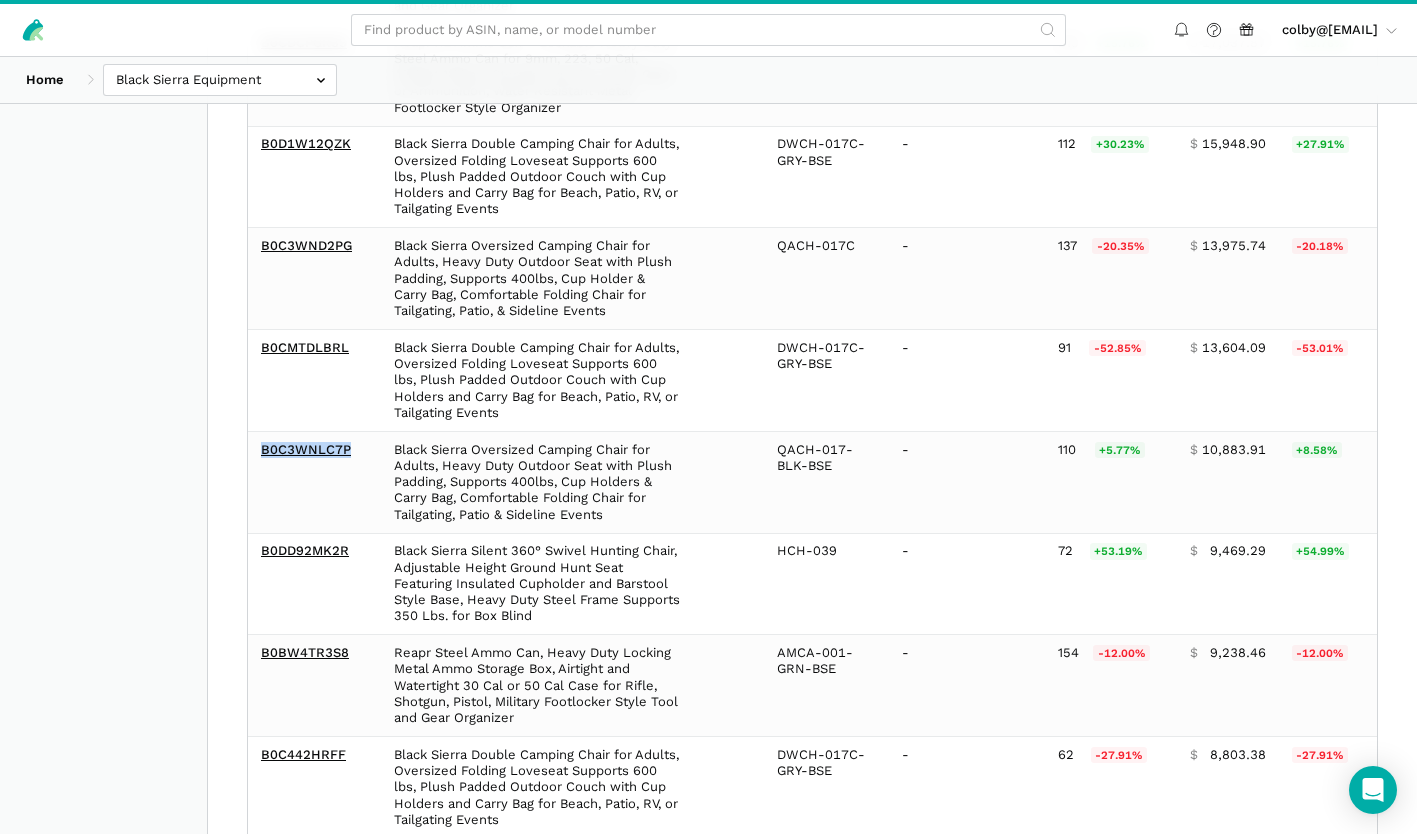 drag, startPoint x: 251, startPoint y: 451, endPoint x: 356, endPoint y: 436, distance: 106.06602 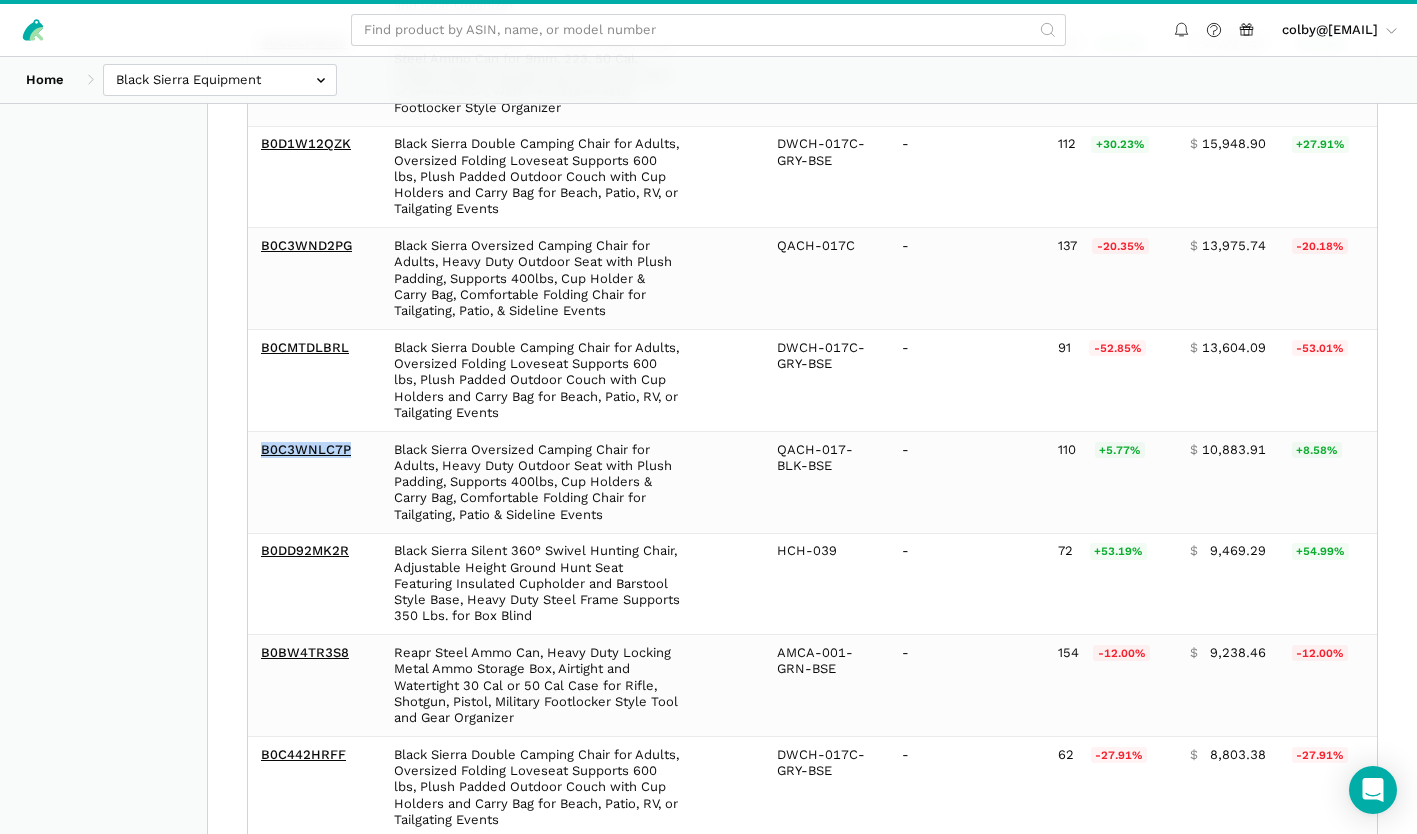 copy on "B0C3WNLC7P" 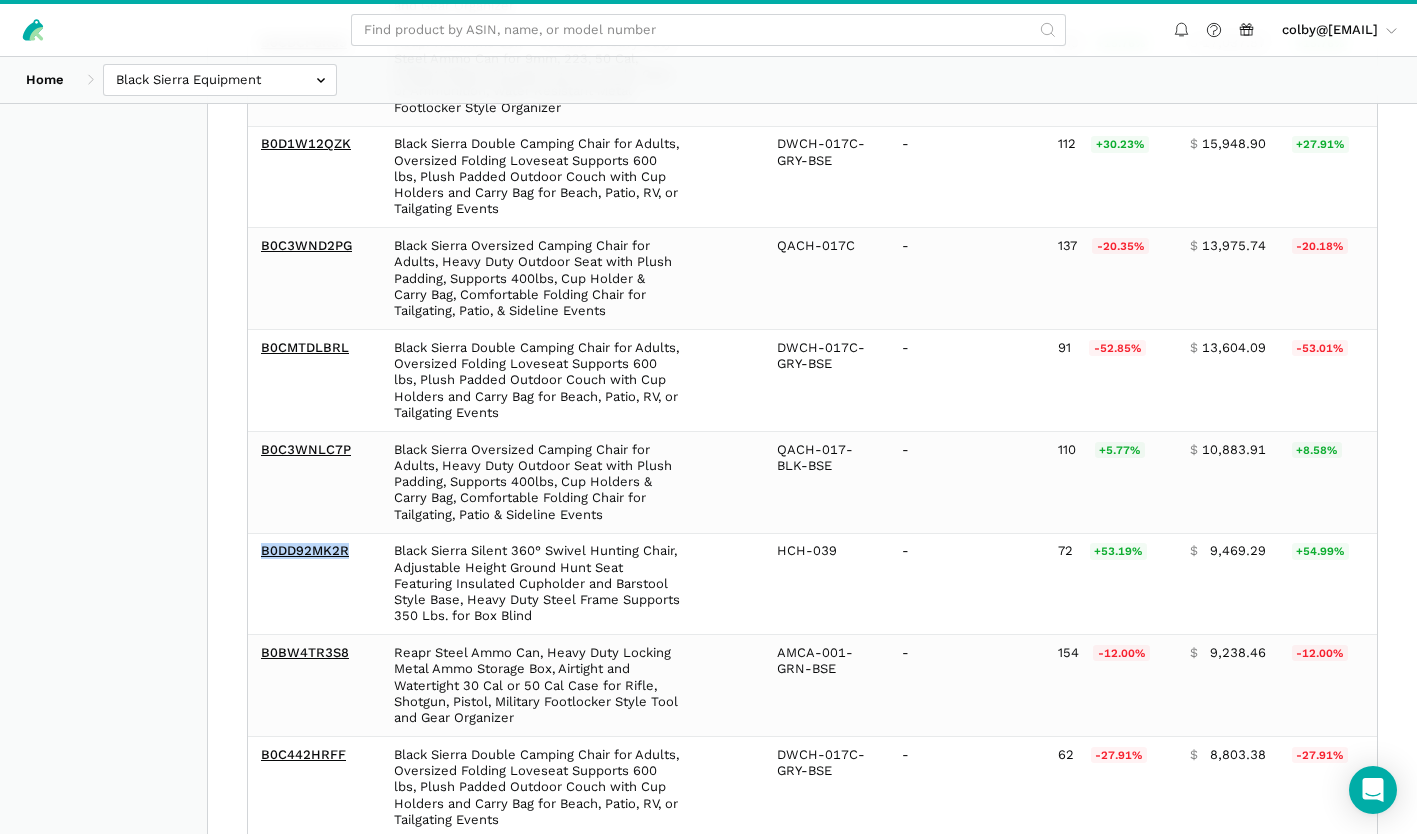 drag, startPoint x: 359, startPoint y: 556, endPoint x: 255, endPoint y: 562, distance: 104.172935 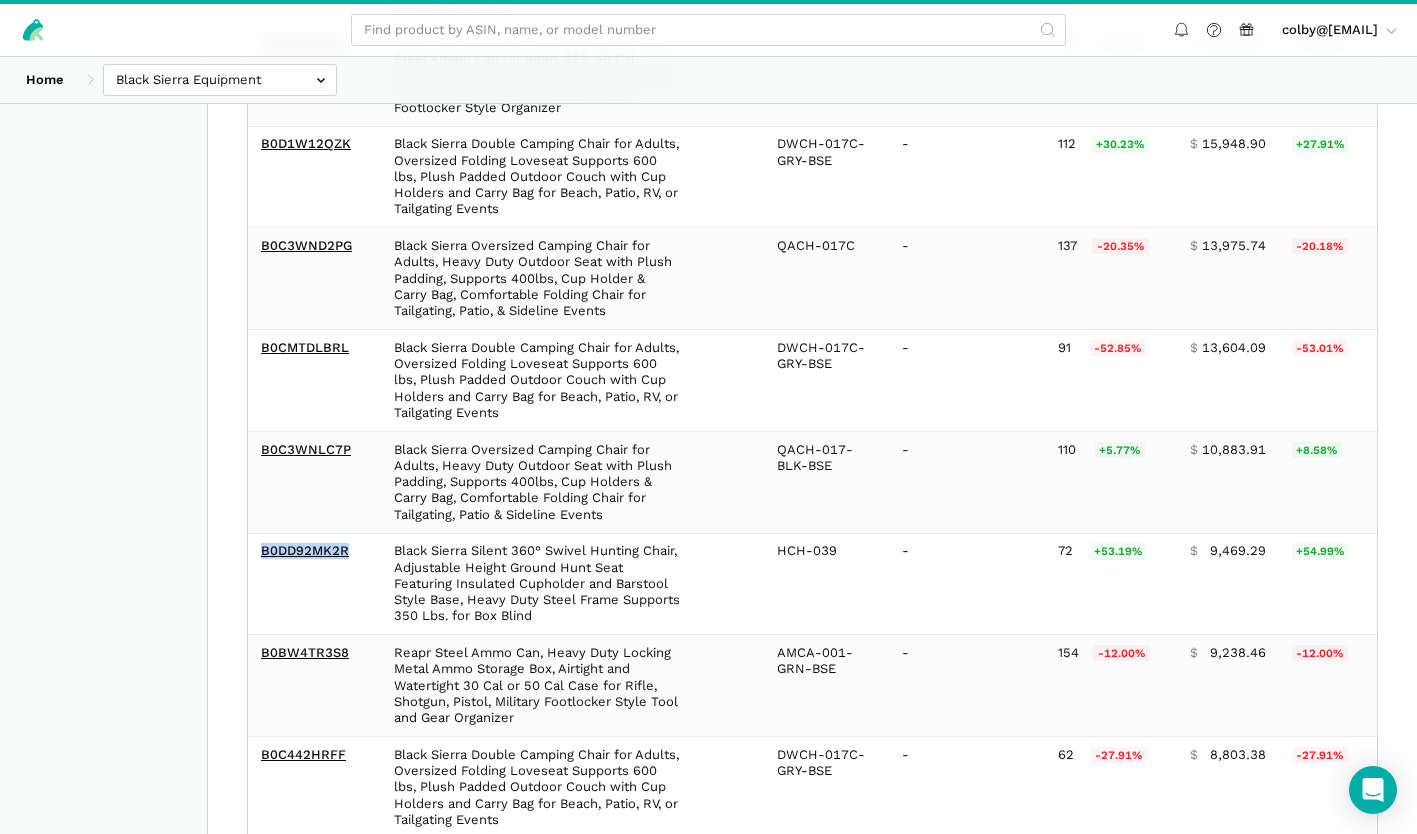 click on "B0DD92MK2R" at bounding box center (311, 584) 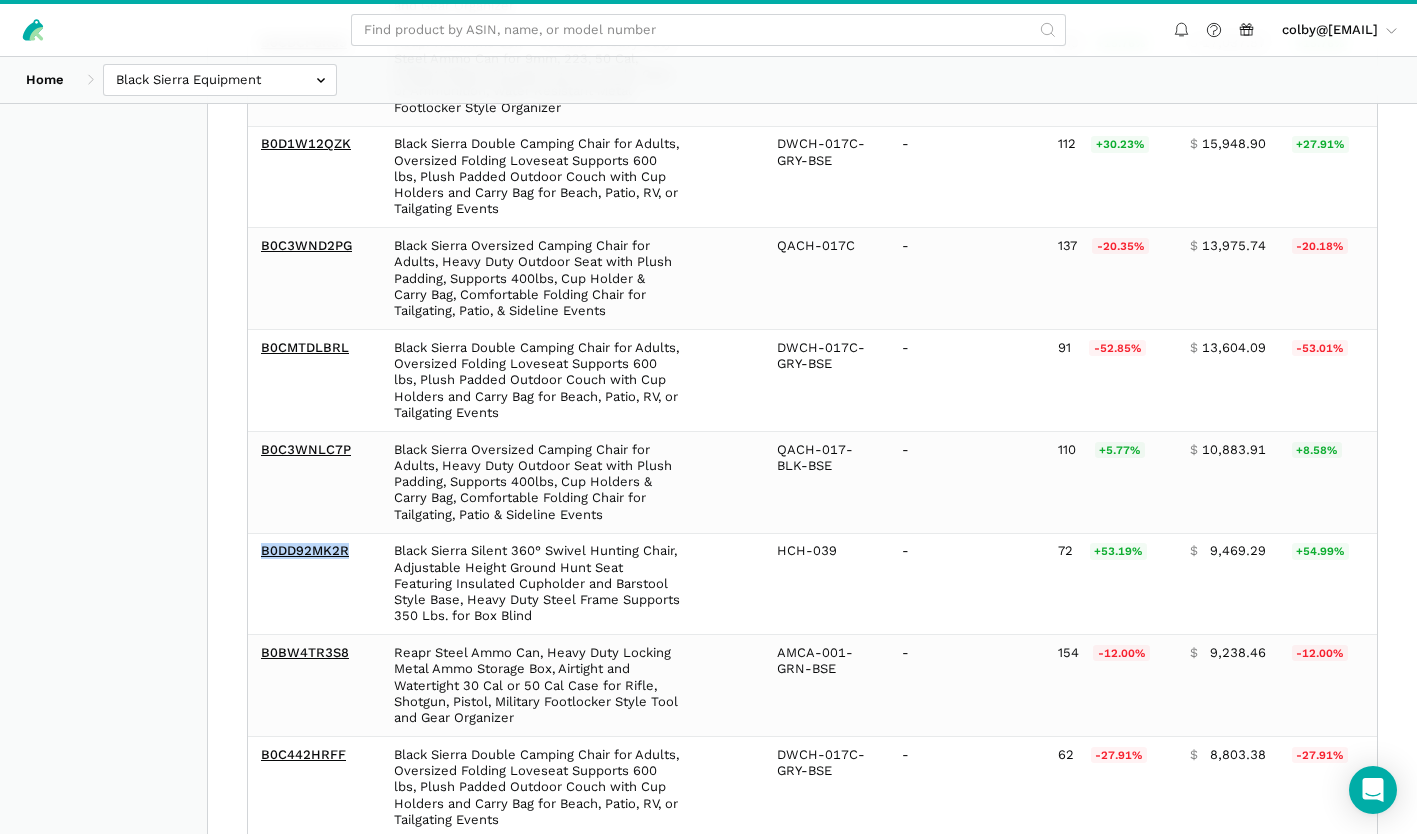 copy on "B0DD92MK2R" 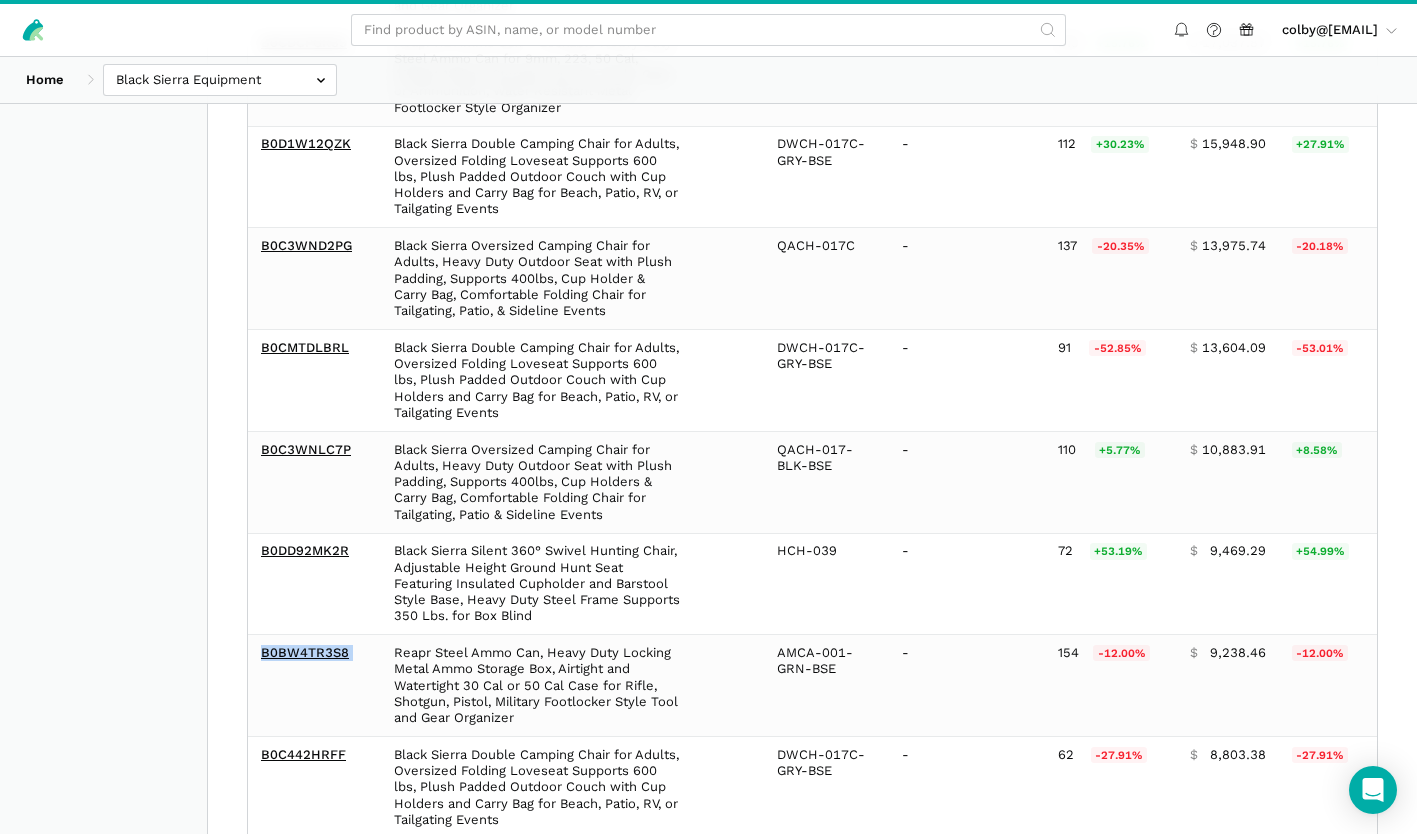 drag, startPoint x: 257, startPoint y: 647, endPoint x: 383, endPoint y: 658, distance: 126.47925 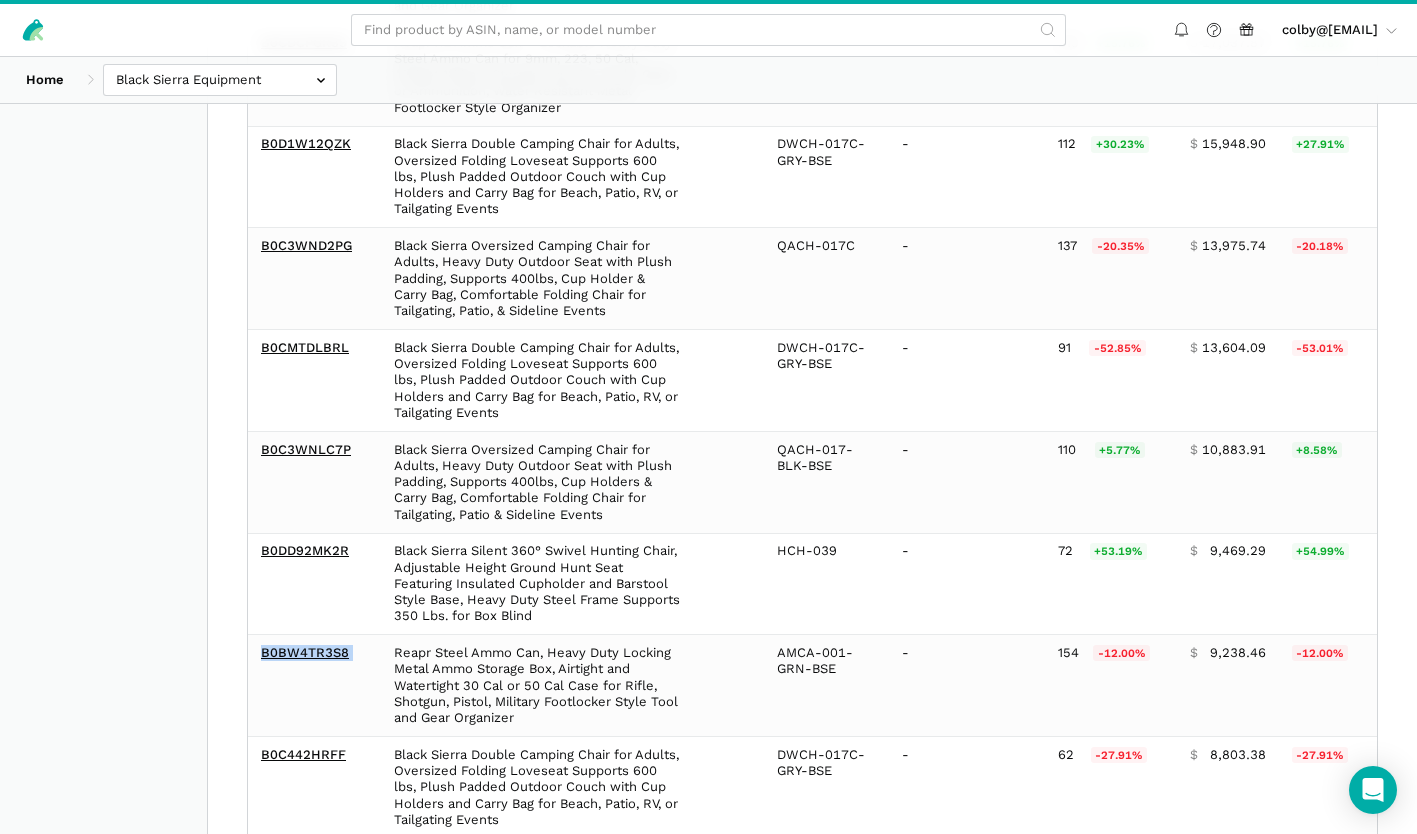 click on "B0BW4TR3S8 Reapr Steel Ammo Can, Heavy Duty Locking Metal Ammo Storage Box, Airtight and Watertight 30 Cal or 50 Cal Case for Rifle, Shotgun, Pistol, Military Footlocker Style Tool and Gear Organizer AMCA-001-GRN-BSE -
154
-12.00%
$
9,238.46
-12.00%
126
-11.89%
99.17% 3.27%
4,708
3.90%
5.06%
3.43%
6,177
3.85%
4.93% 3.42%" at bounding box center [1132, 686] 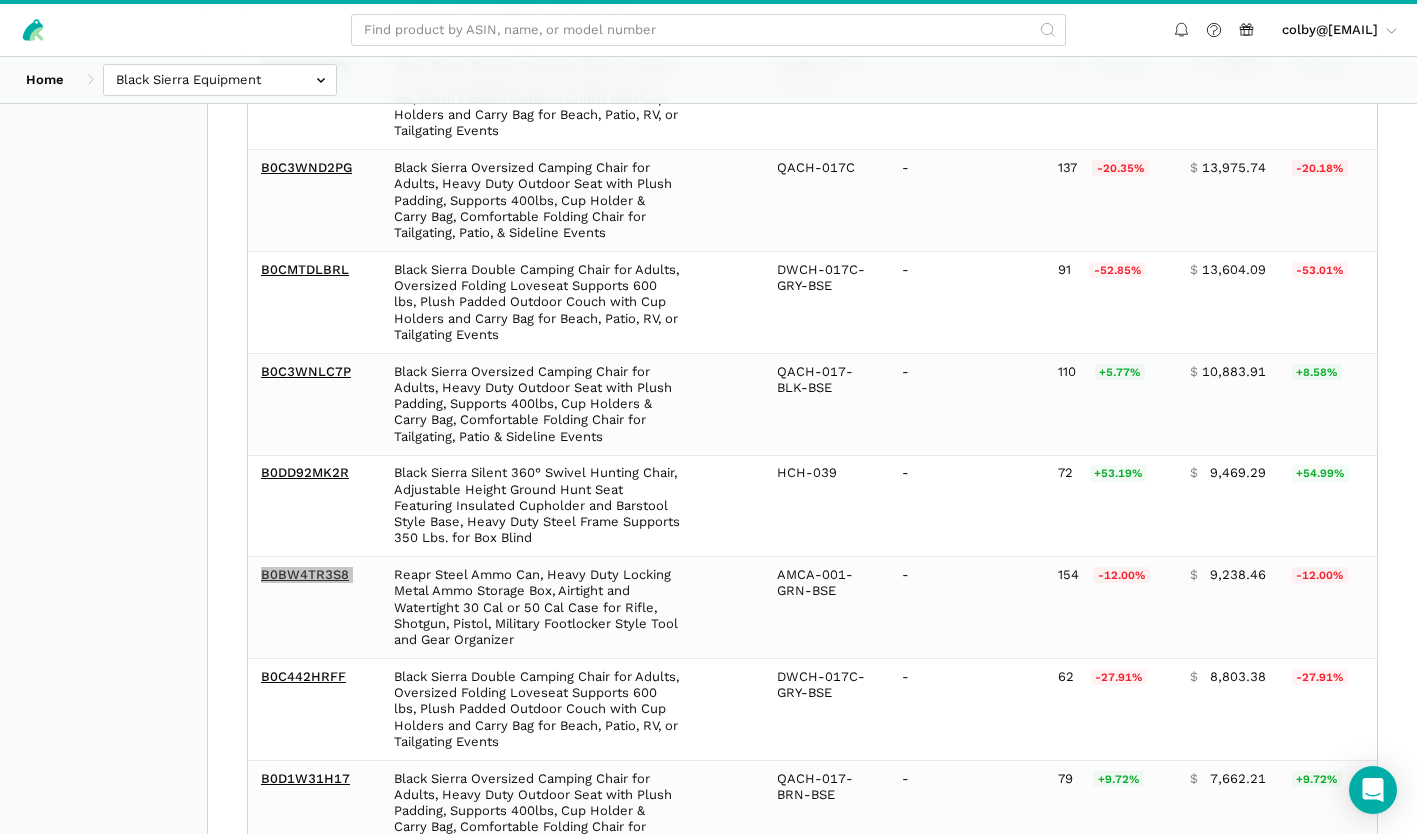 scroll, scrollTop: 695, scrollLeft: 0, axis: vertical 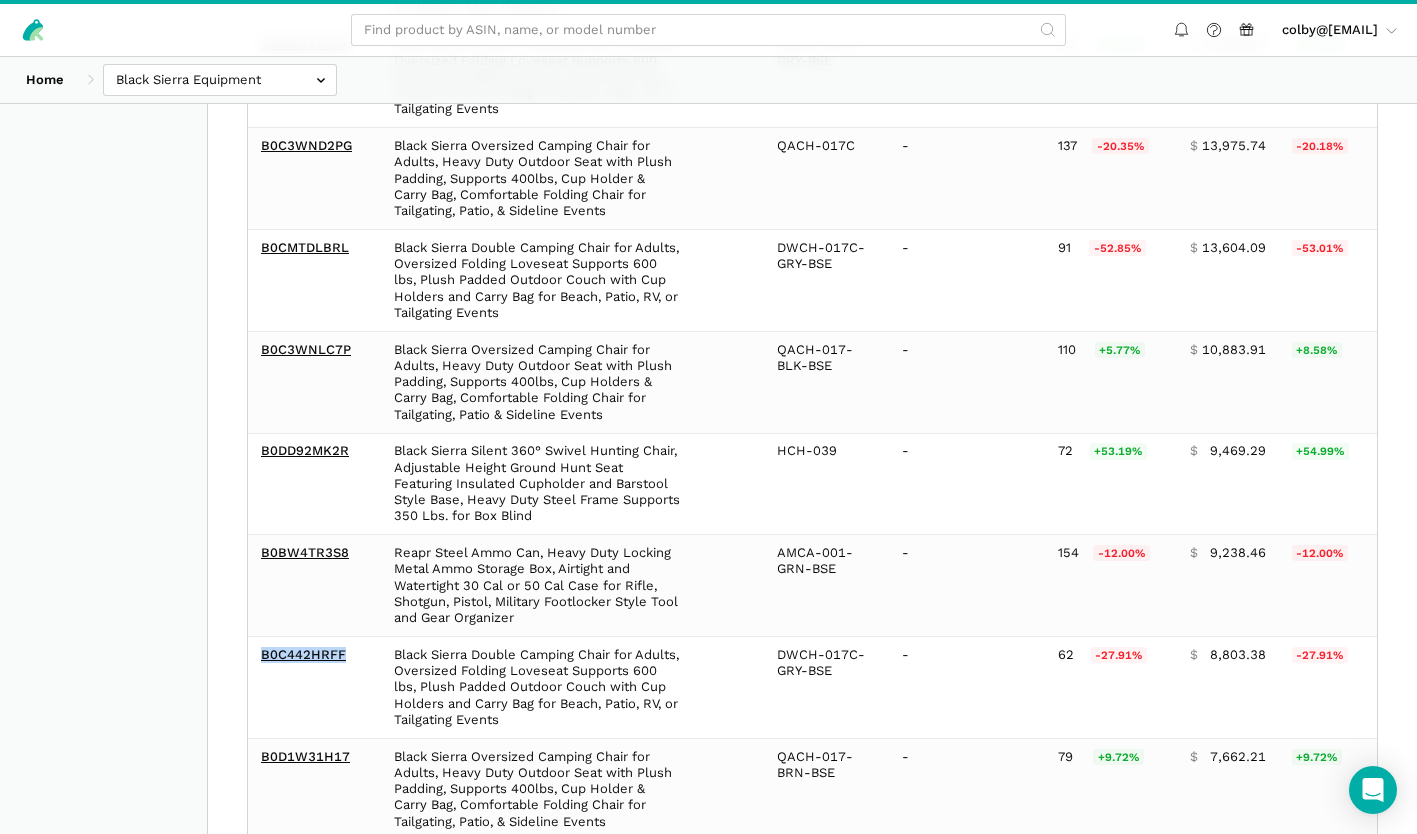 drag, startPoint x: 258, startPoint y: 655, endPoint x: 352, endPoint y: 664, distance: 94.42987 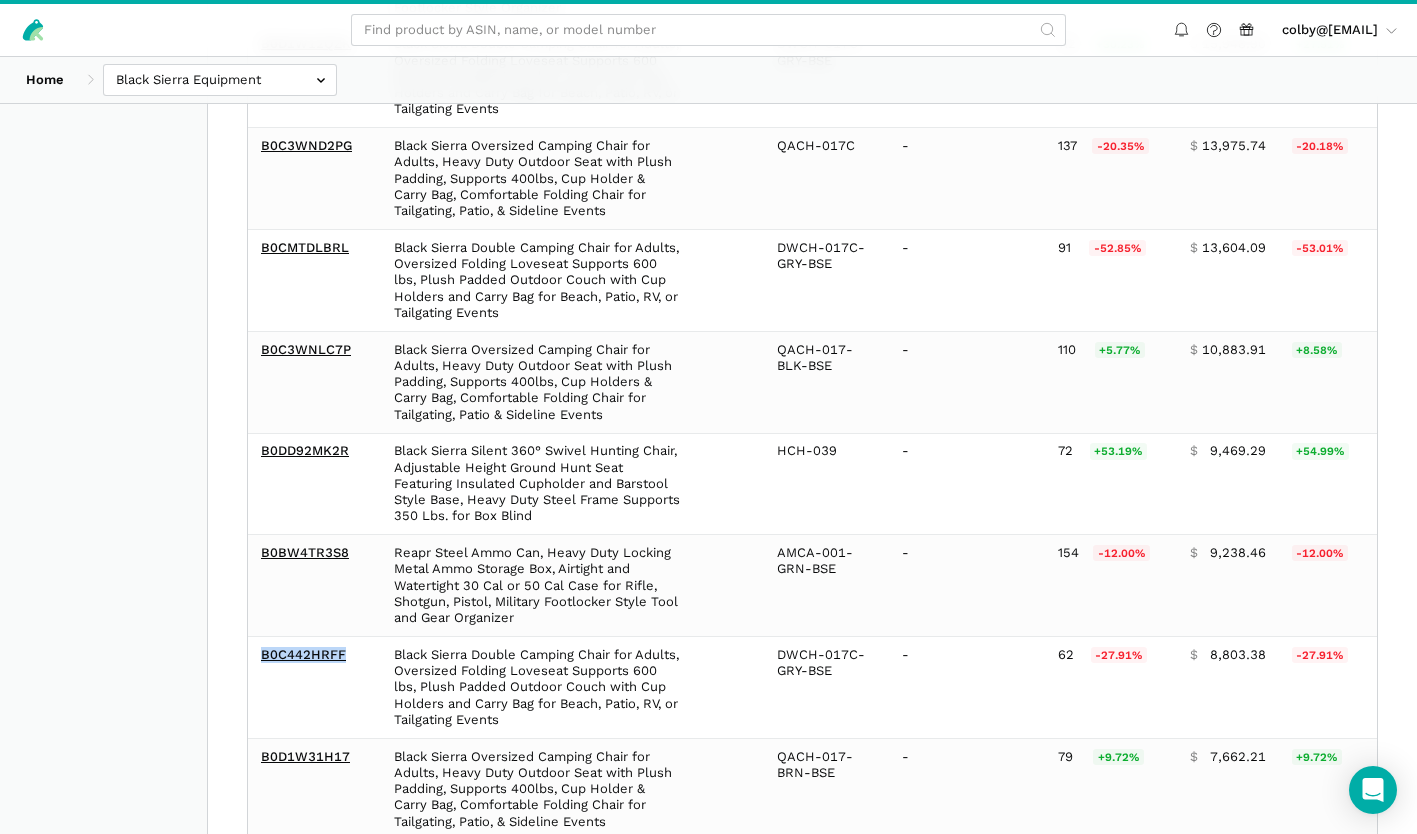 click on "B0C442HRFF" at bounding box center [311, 688] 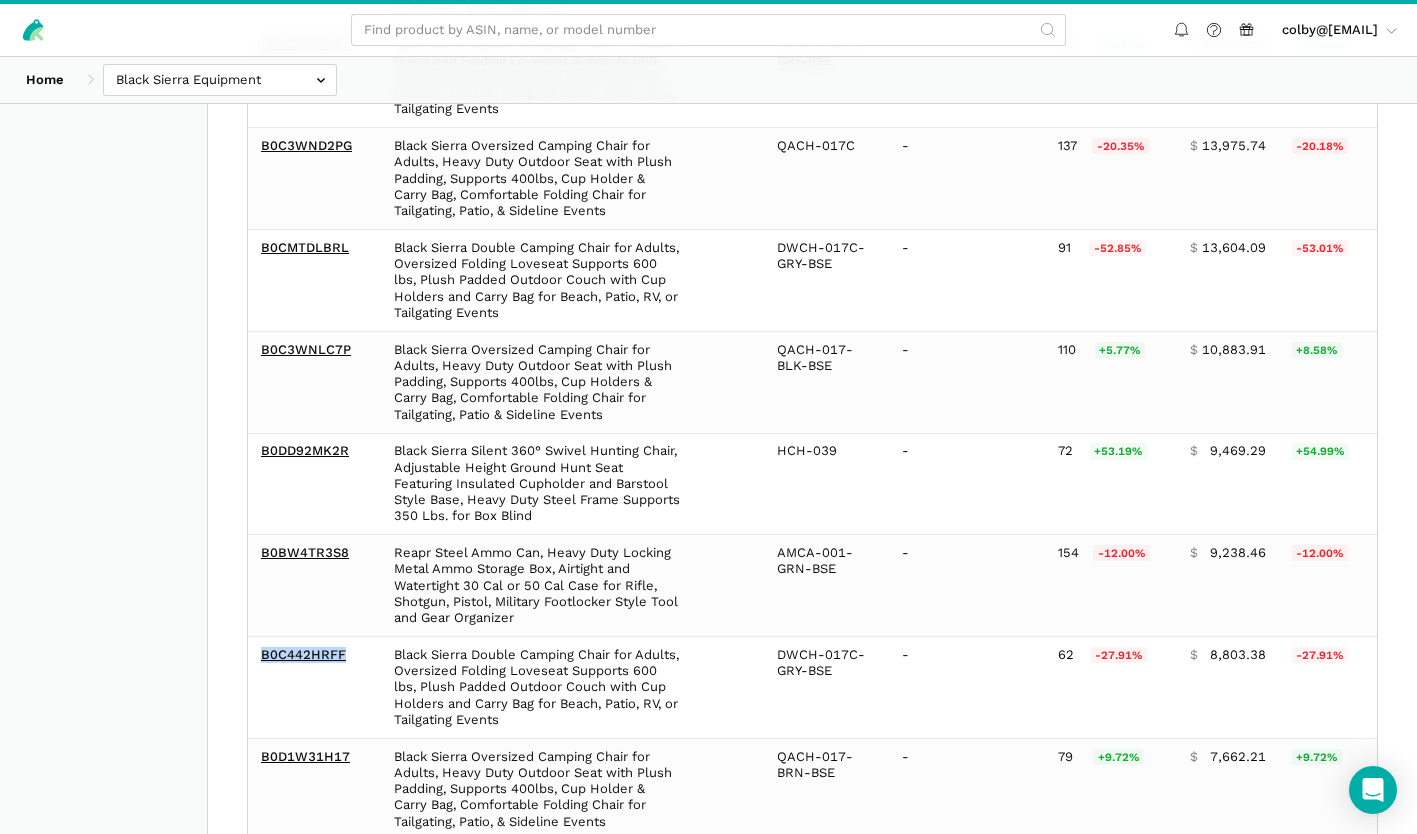 copy on "B0C442HRFF" 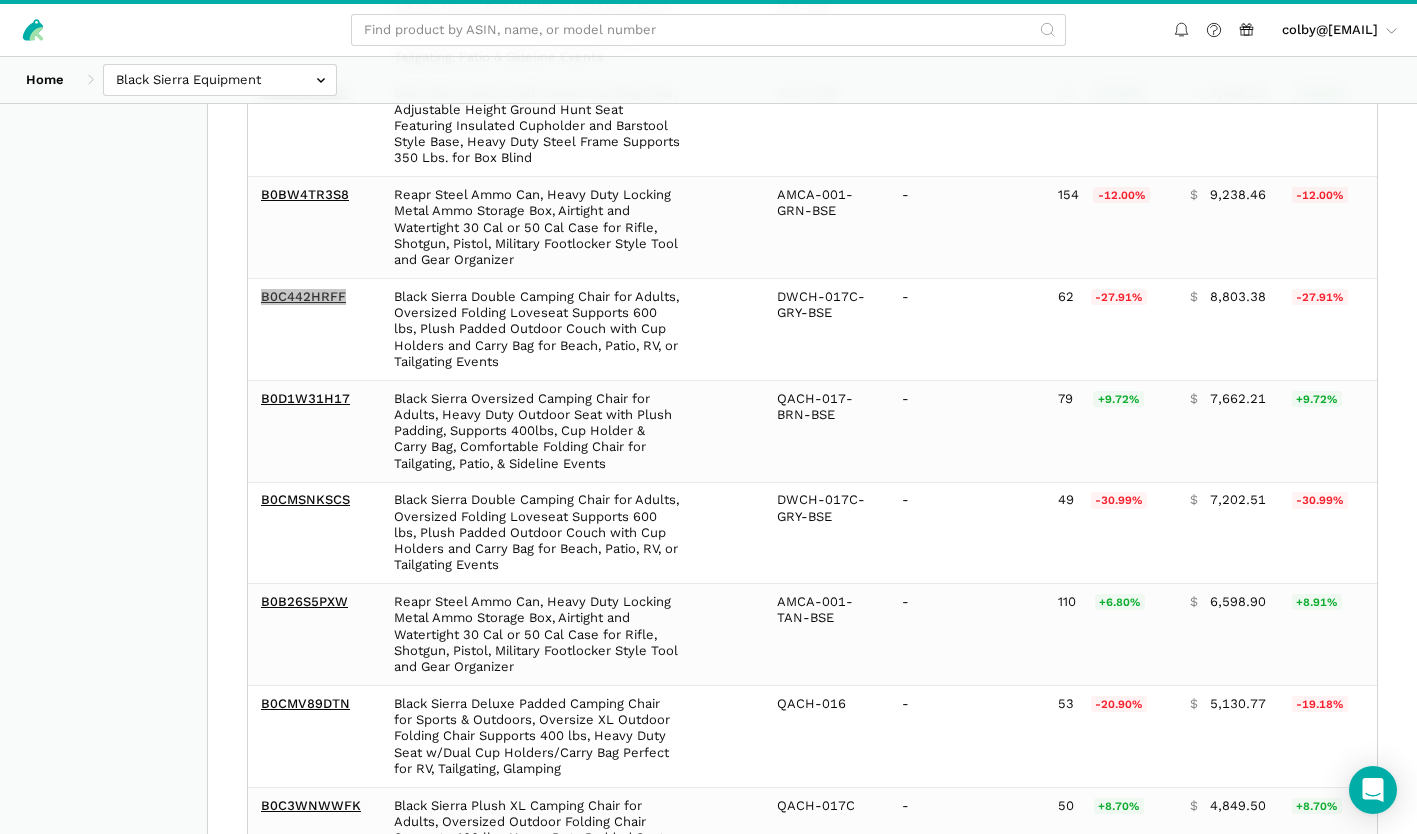 scroll, scrollTop: 1095, scrollLeft: 0, axis: vertical 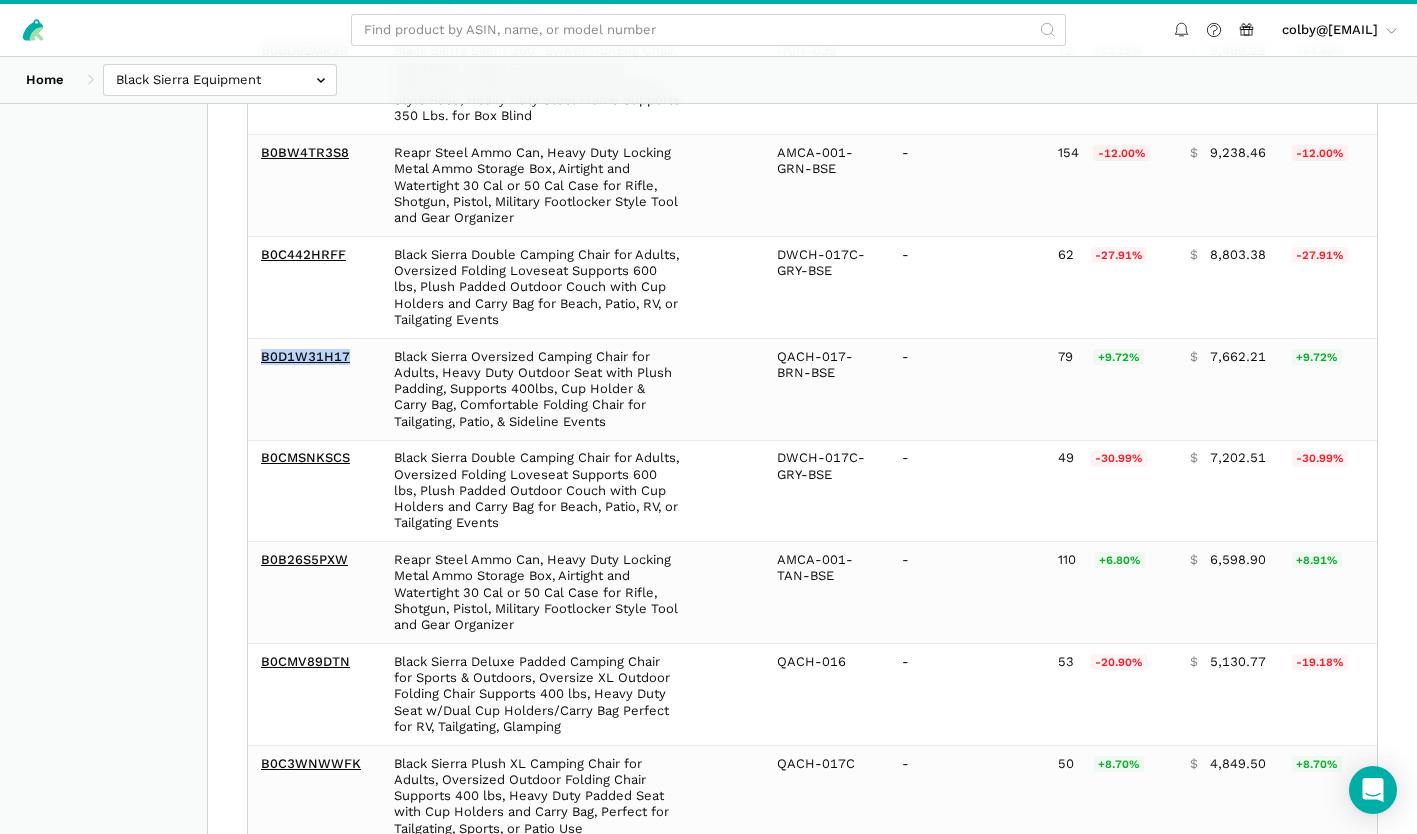 drag, startPoint x: 352, startPoint y: 357, endPoint x: 262, endPoint y: 366, distance: 90.44888 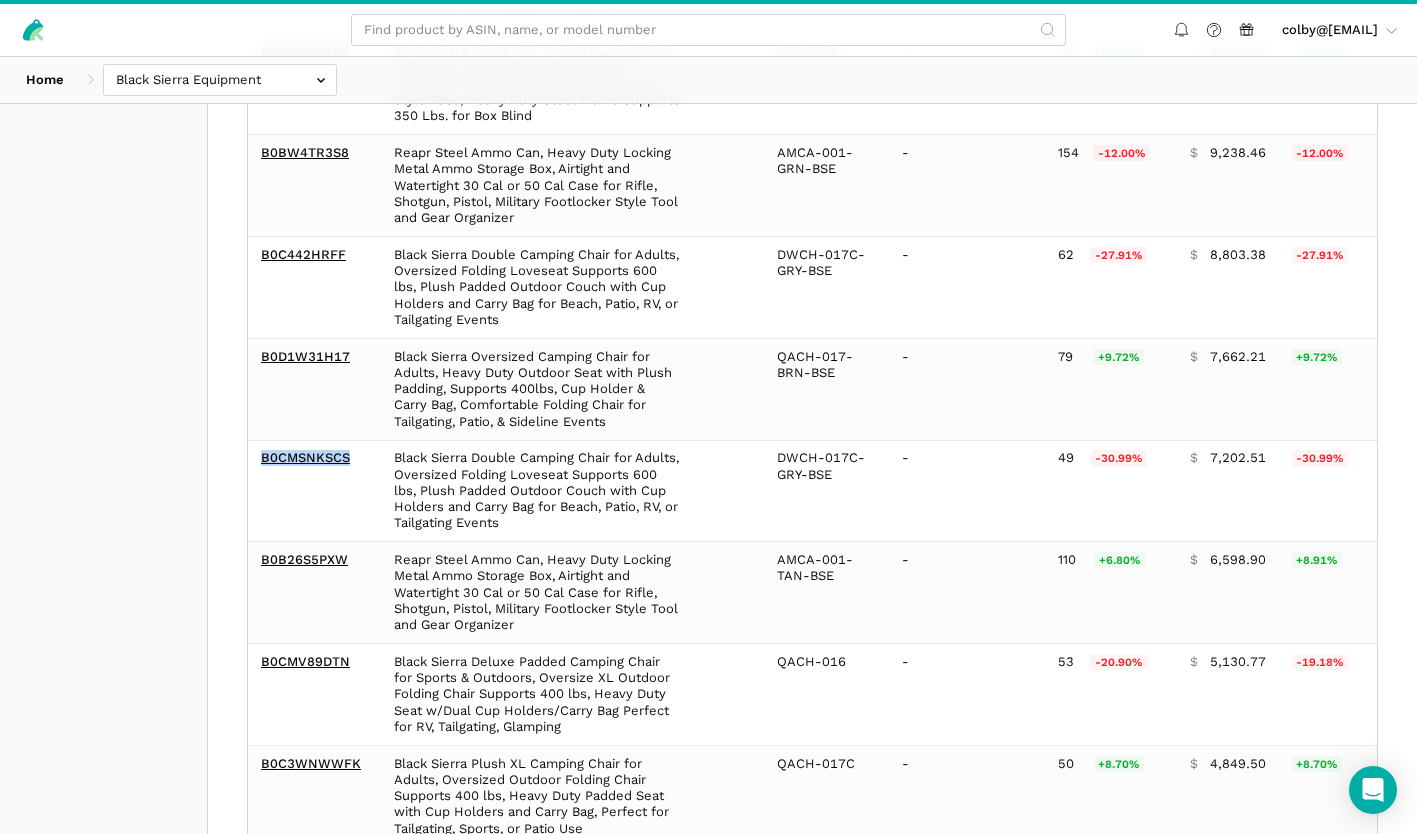 drag, startPoint x: 350, startPoint y: 457, endPoint x: 256, endPoint y: 452, distance: 94.13288 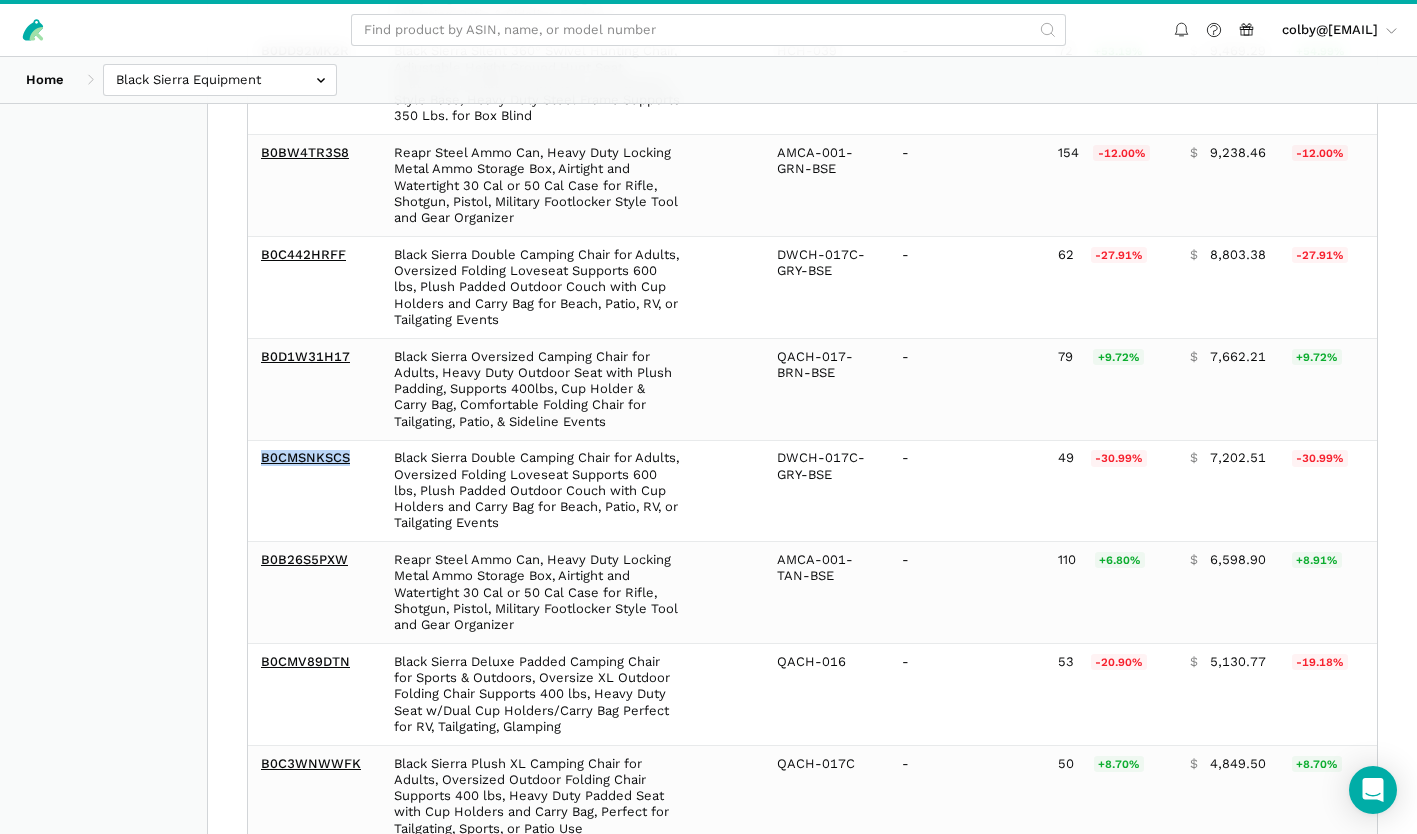 click on "B0CMSNKSCS" at bounding box center [311, 491] 